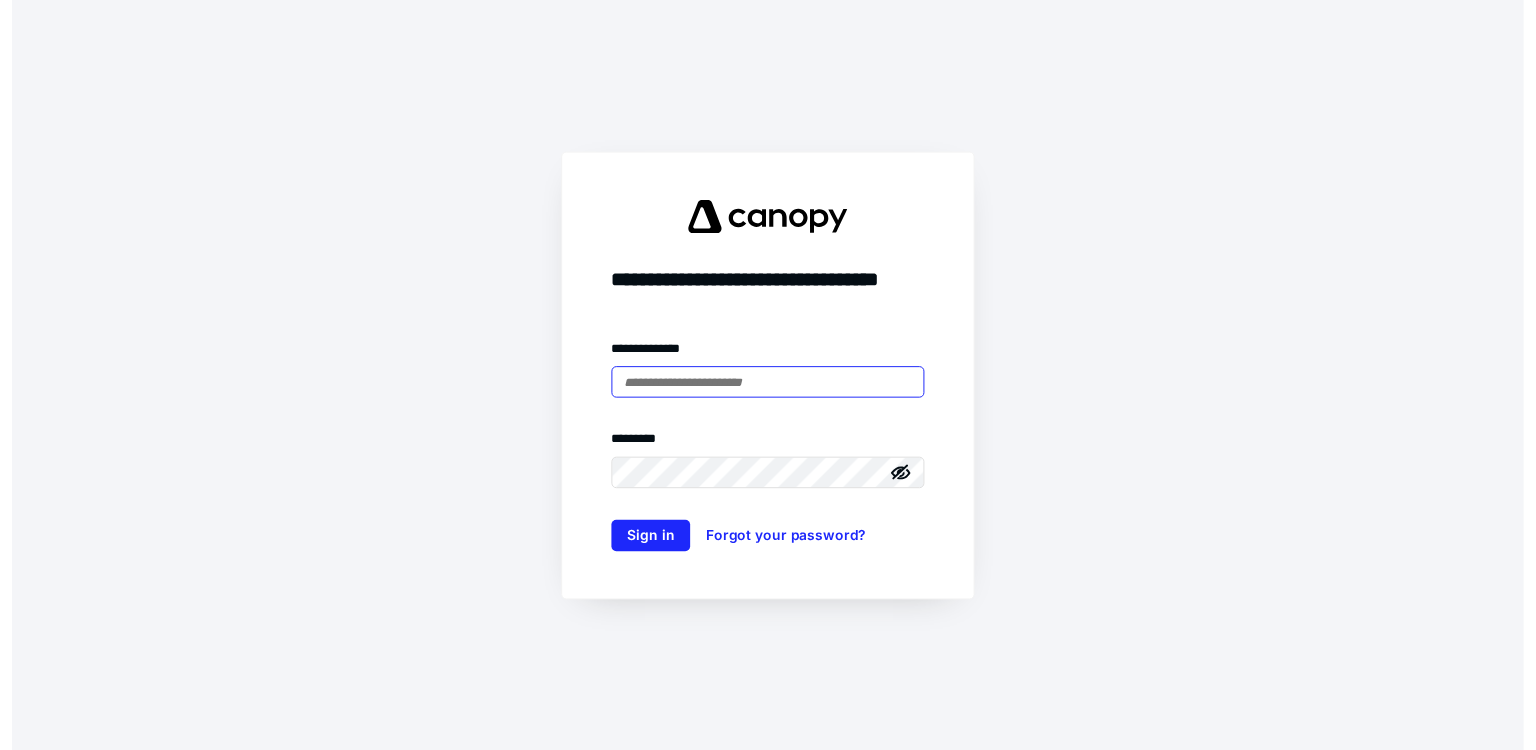 scroll, scrollTop: 0, scrollLeft: 0, axis: both 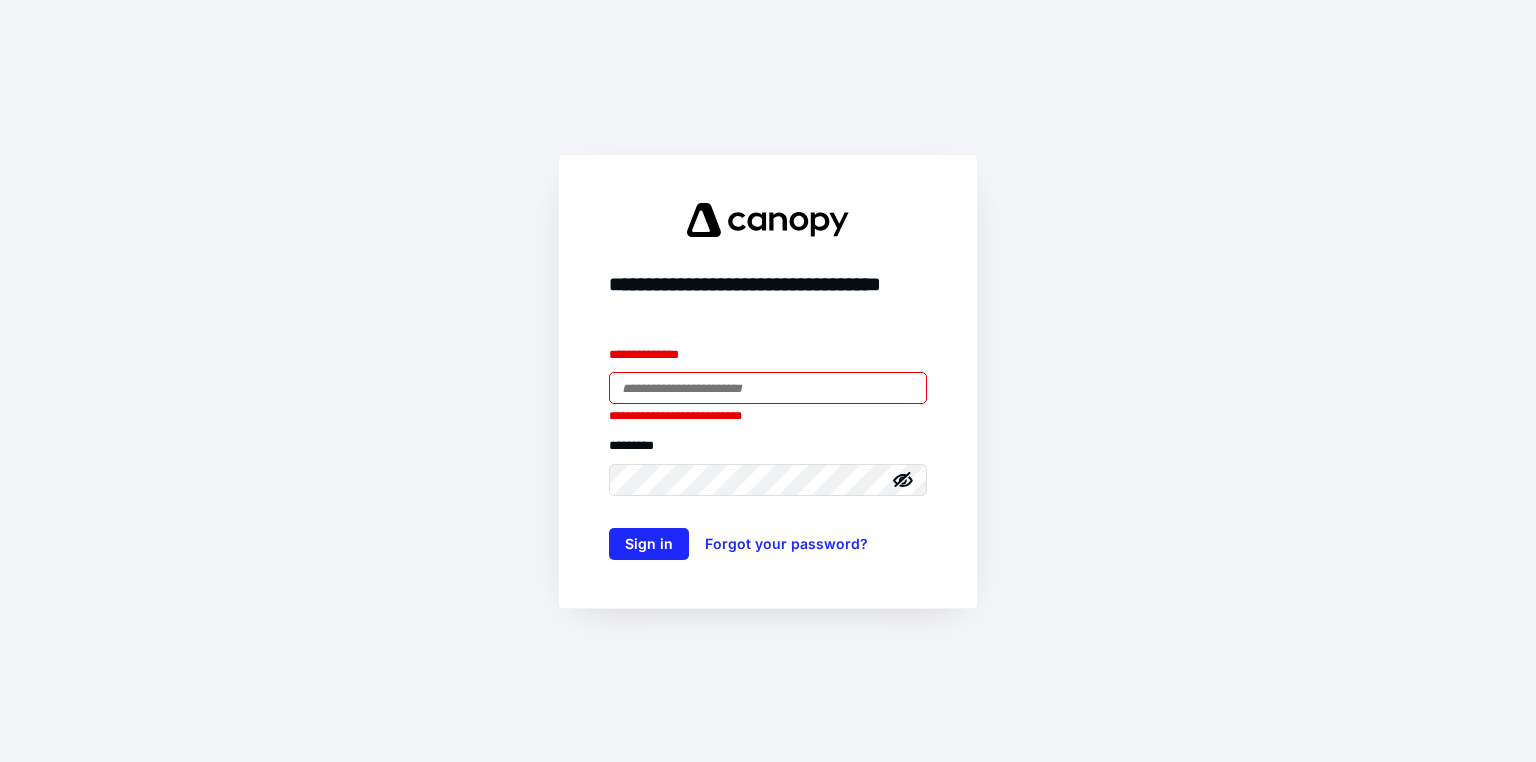 click at bounding box center [768, 388] 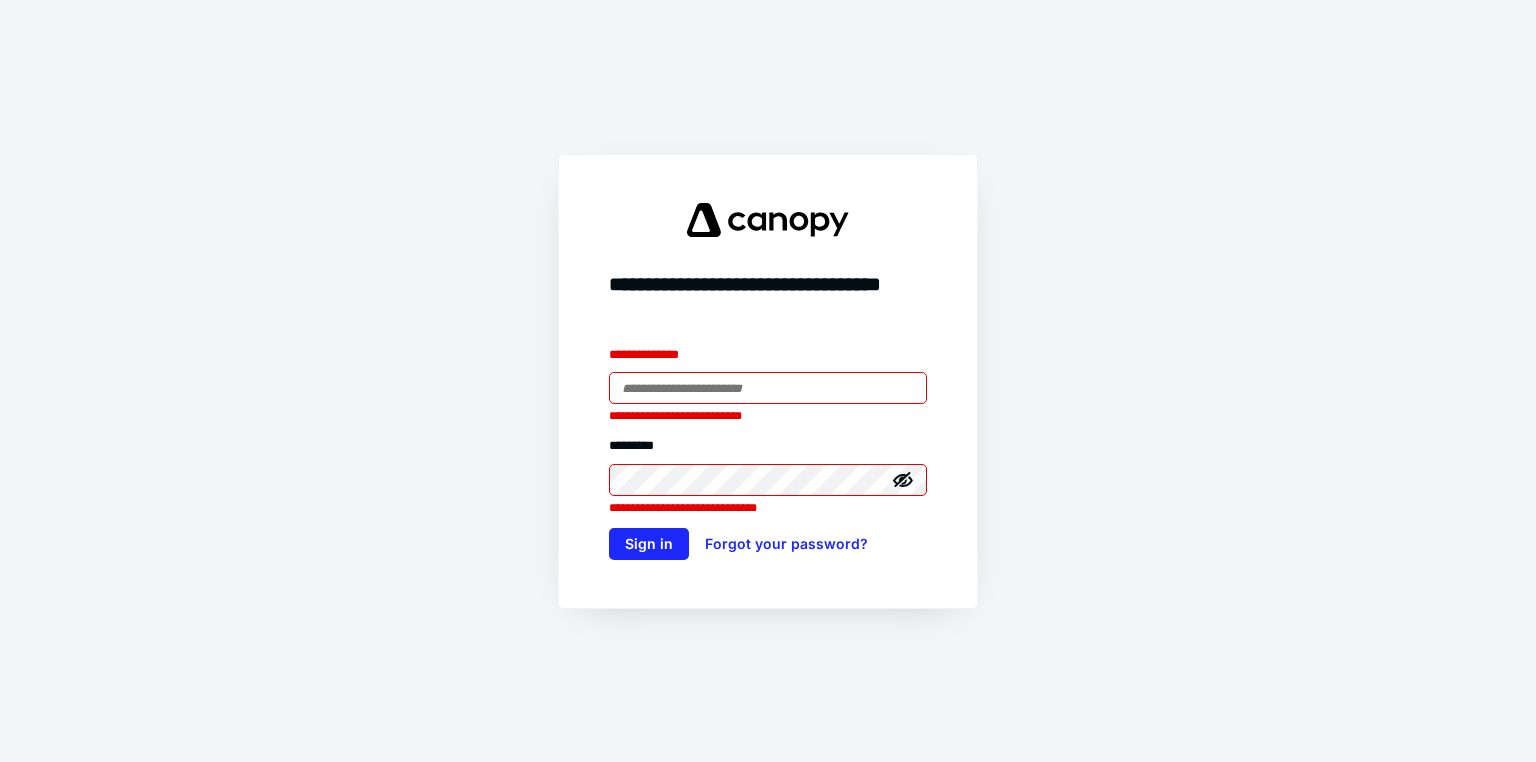 type on "**********" 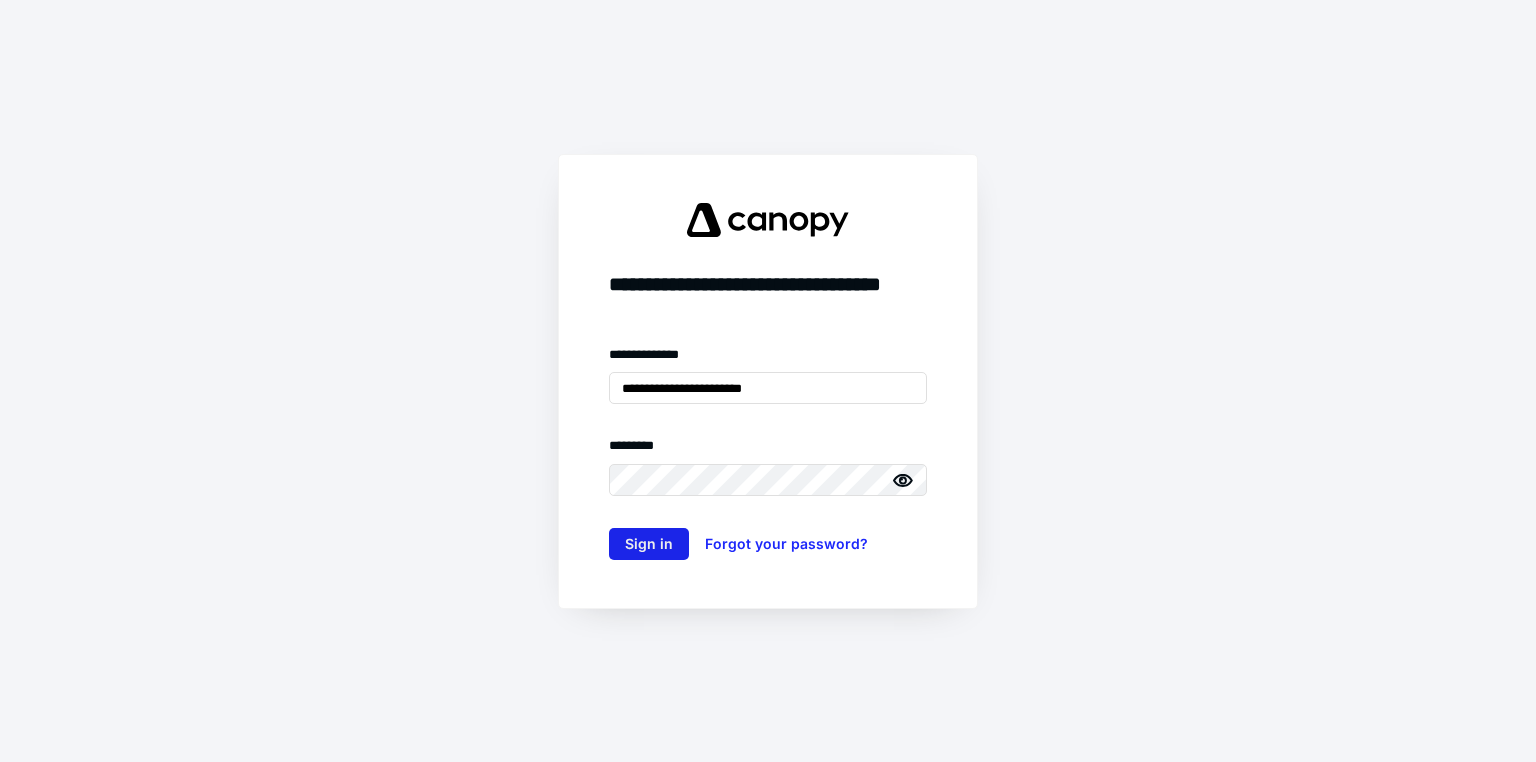 click on "Sign in" at bounding box center (649, 544) 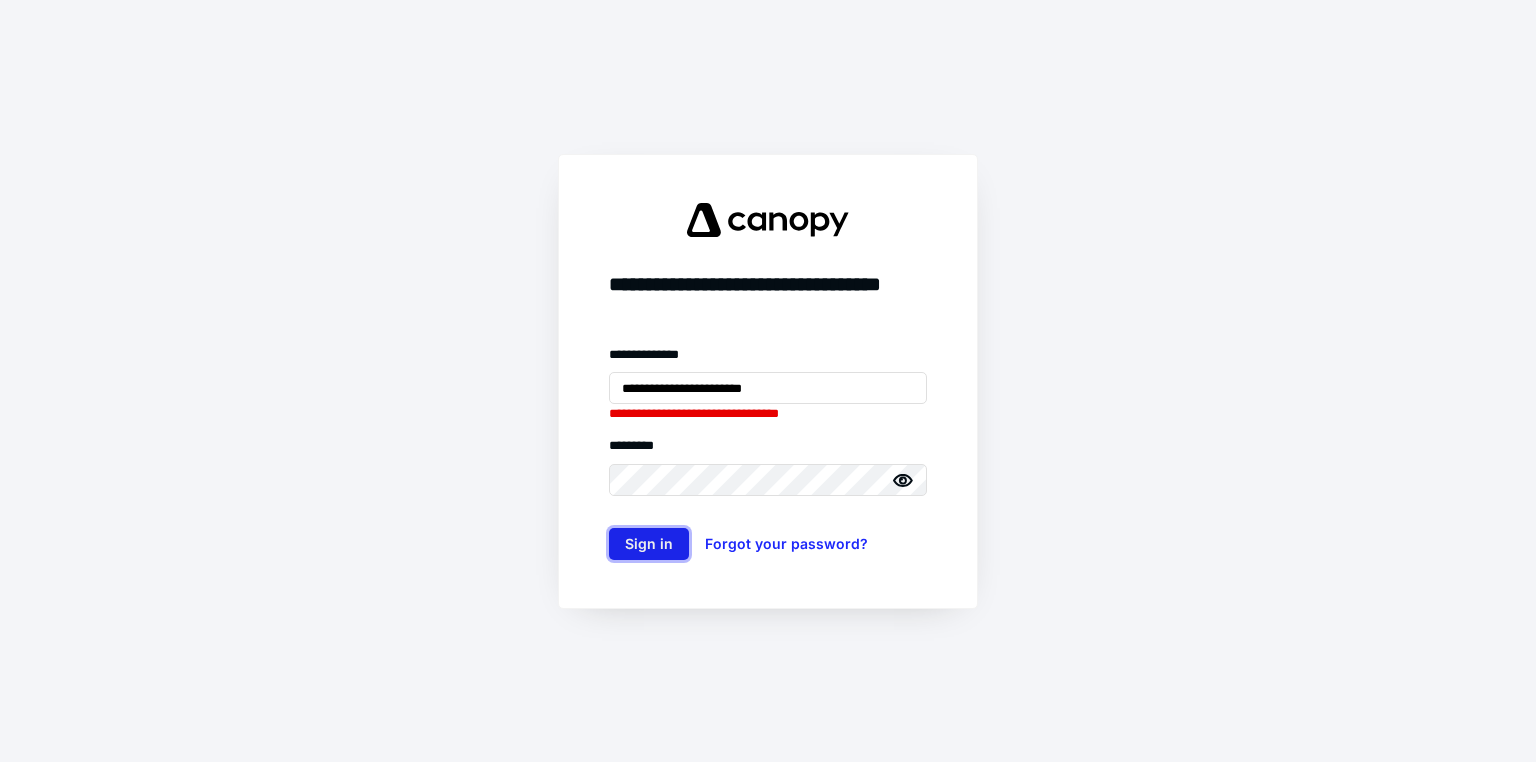 click on "Sign in" at bounding box center [649, 544] 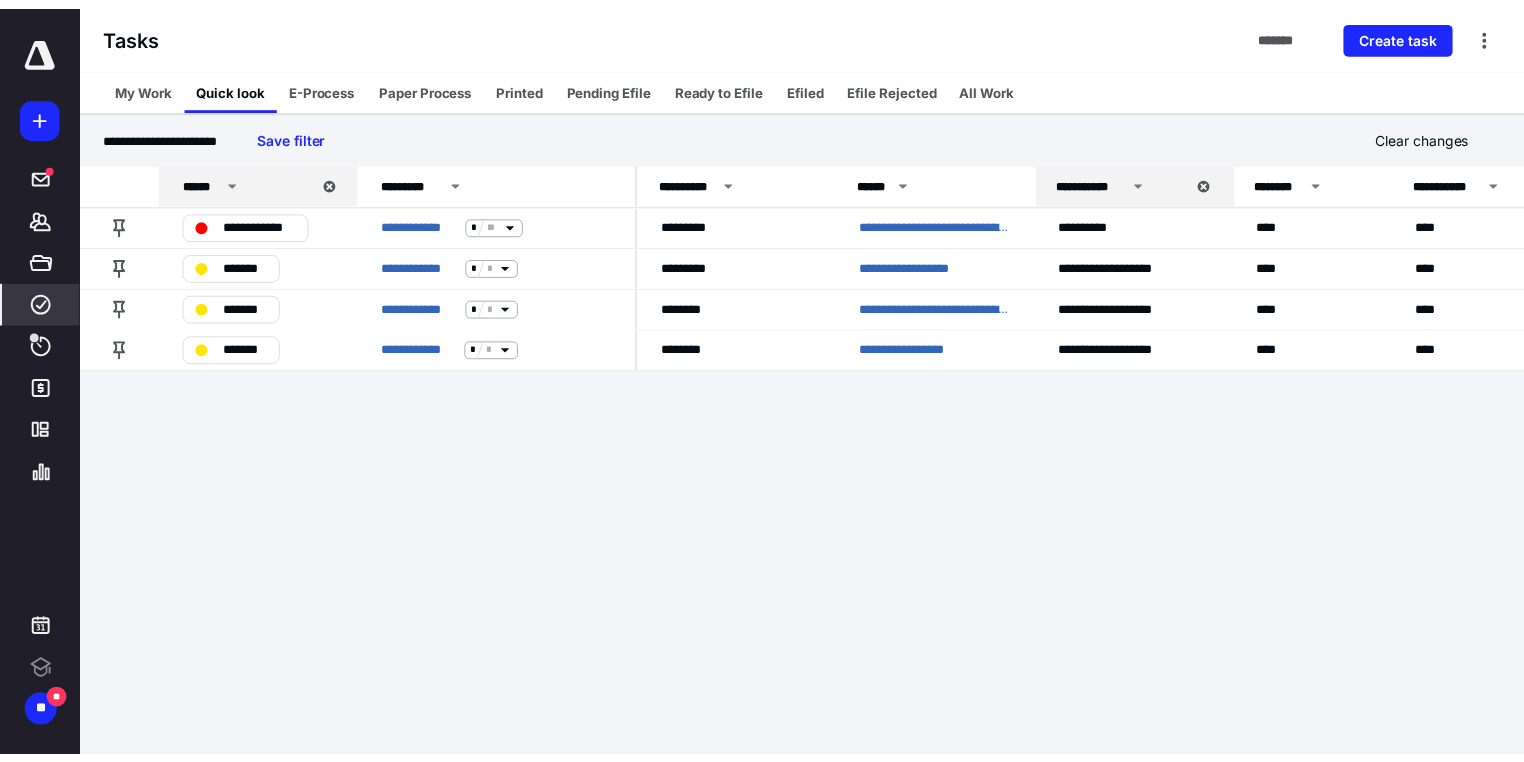 scroll, scrollTop: 0, scrollLeft: 0, axis: both 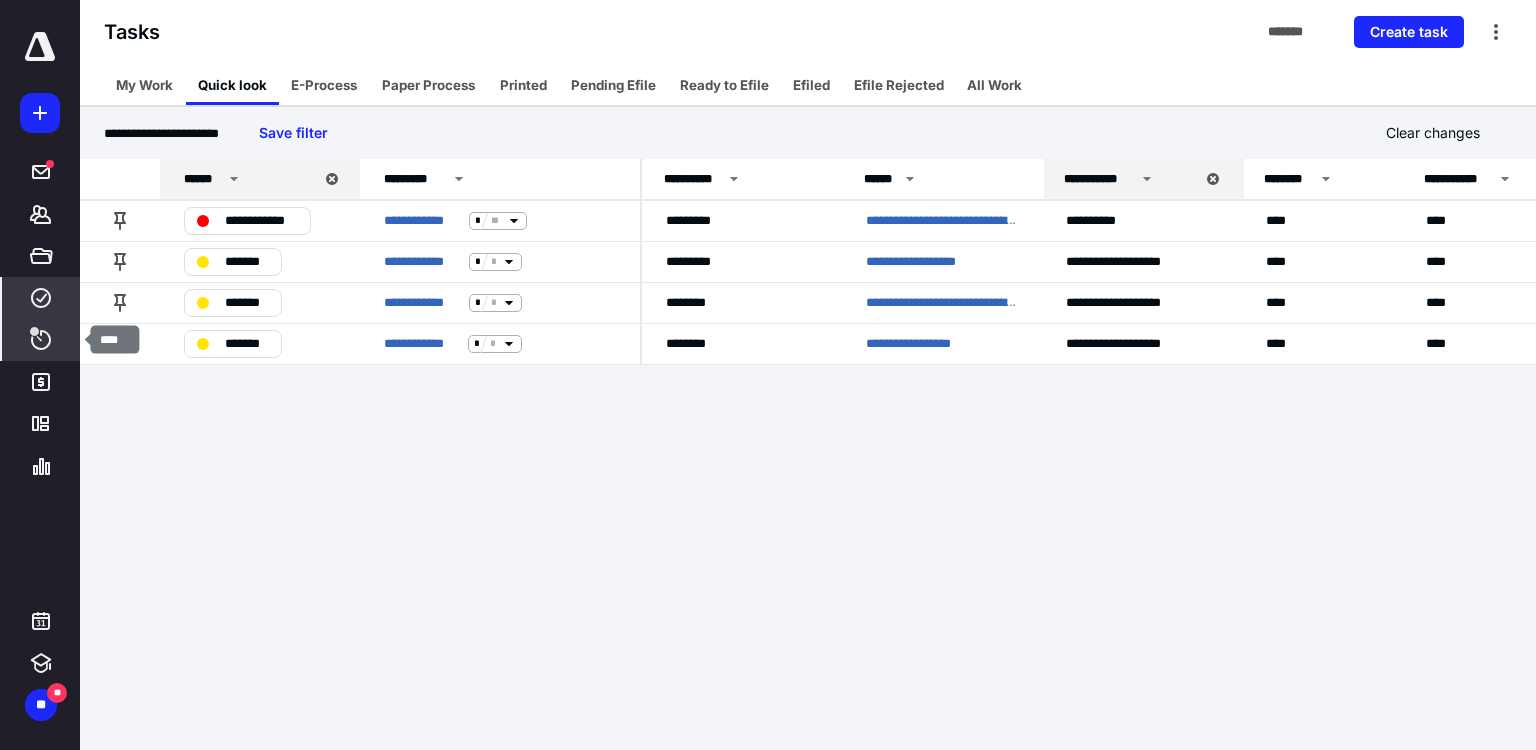 click at bounding box center (34, 331) 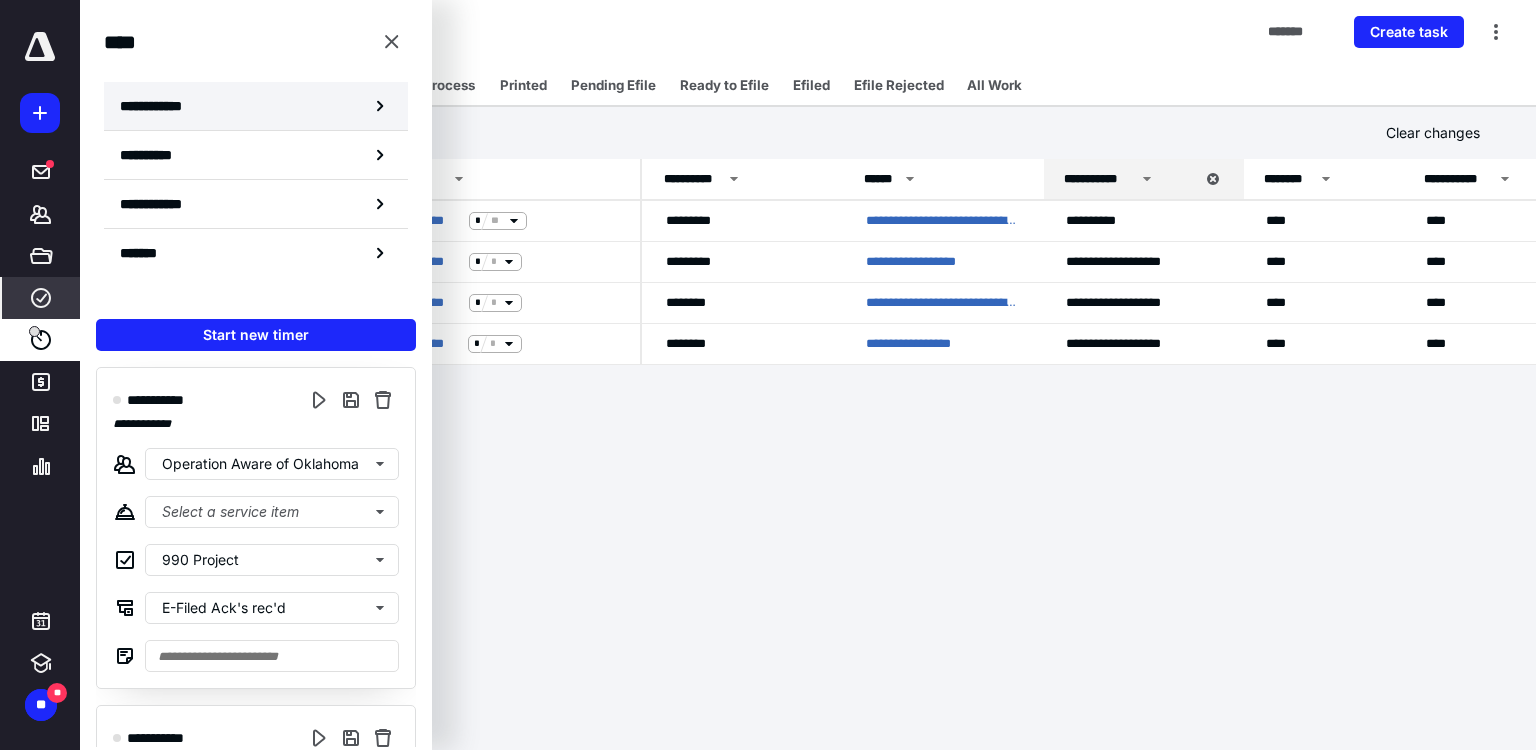 click on "**********" at bounding box center (162, 106) 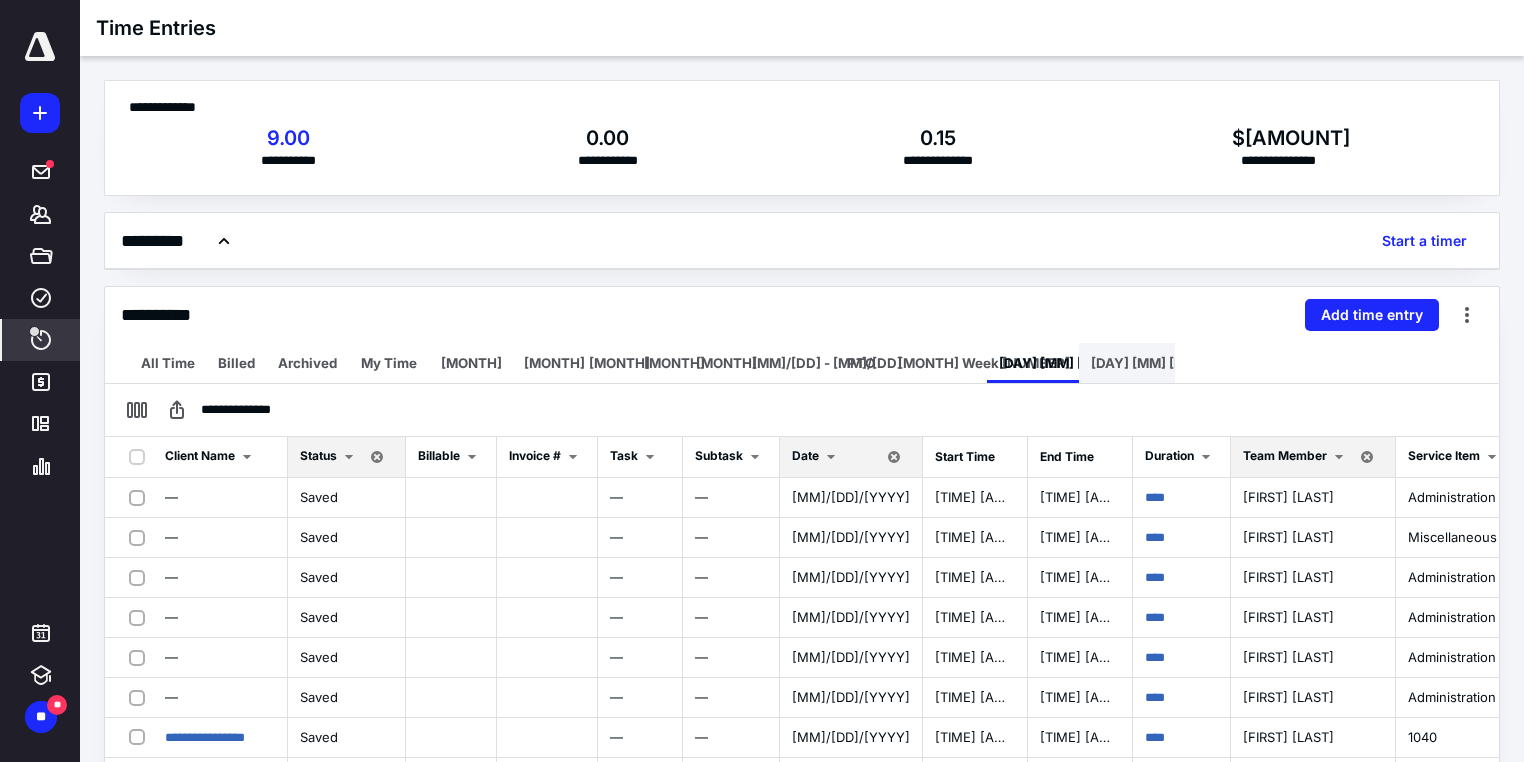 click on "[DAY] [MM] [DD]" at bounding box center (168, 363) 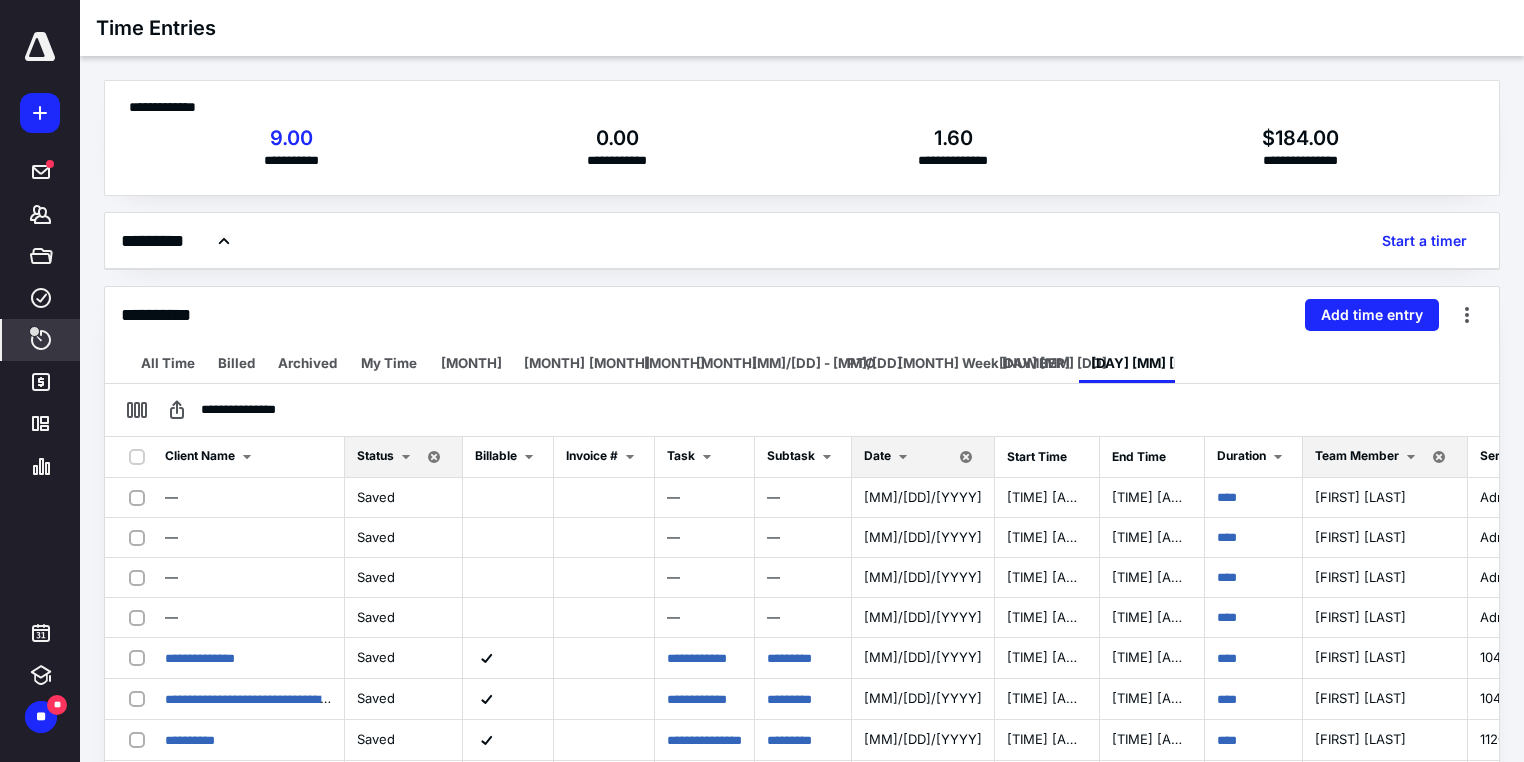 click on "Date" at bounding box center [375, 455] 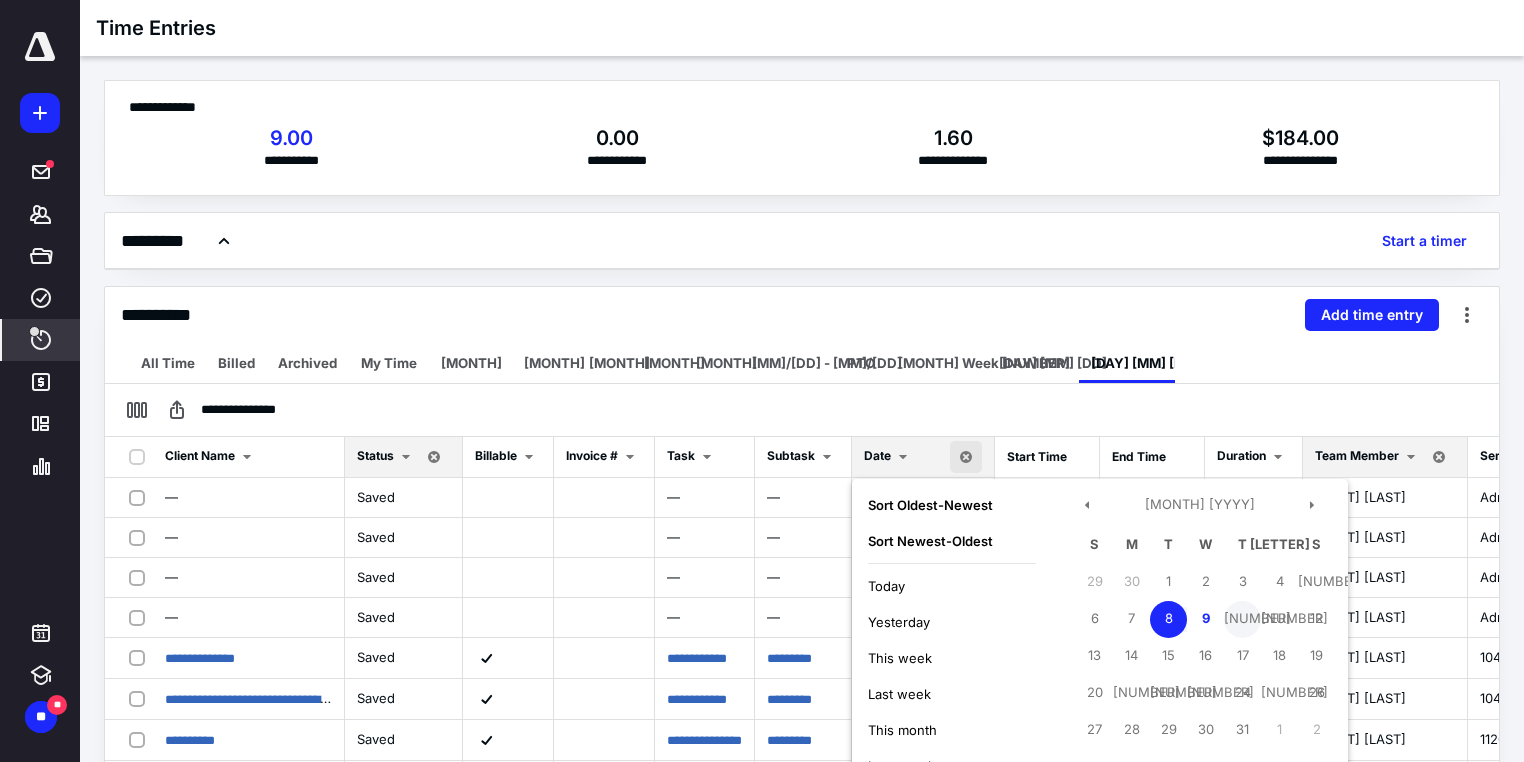 click on "[NUMBER]" at bounding box center (1168, 582) 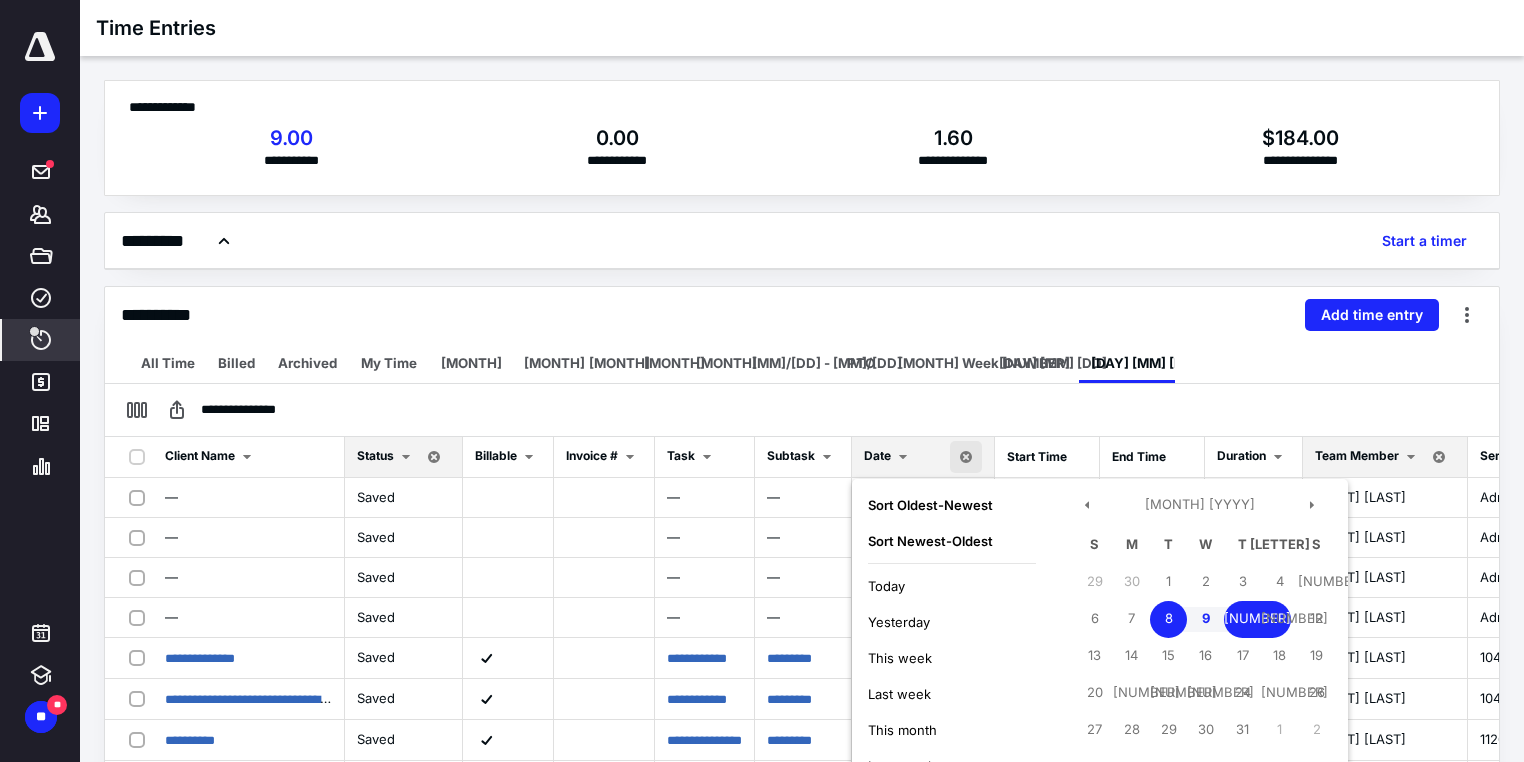click on "[NUMBER]" at bounding box center [1168, 619] 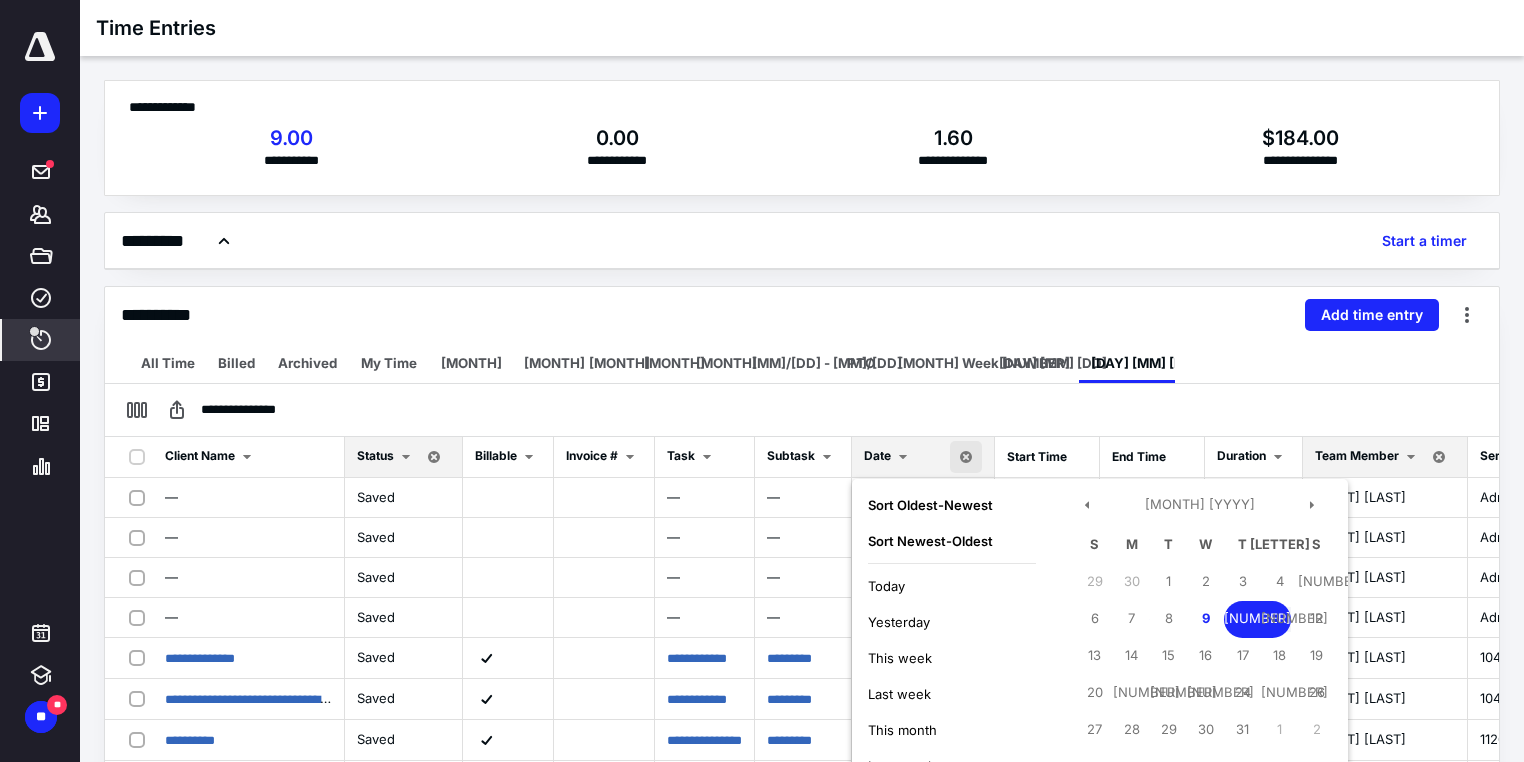 scroll, scrollTop: 20, scrollLeft: 0, axis: vertical 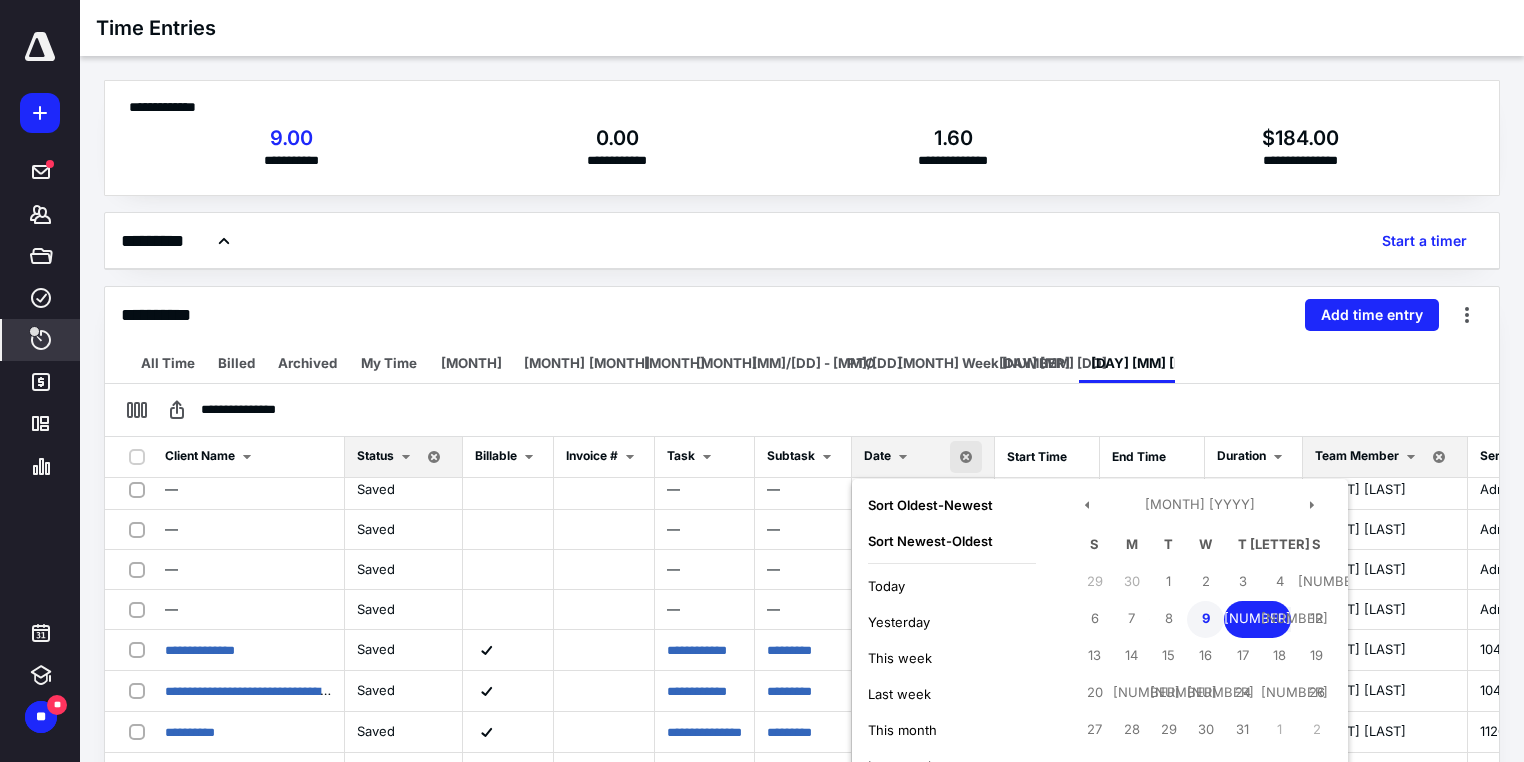 click on "9" at bounding box center (1205, 619) 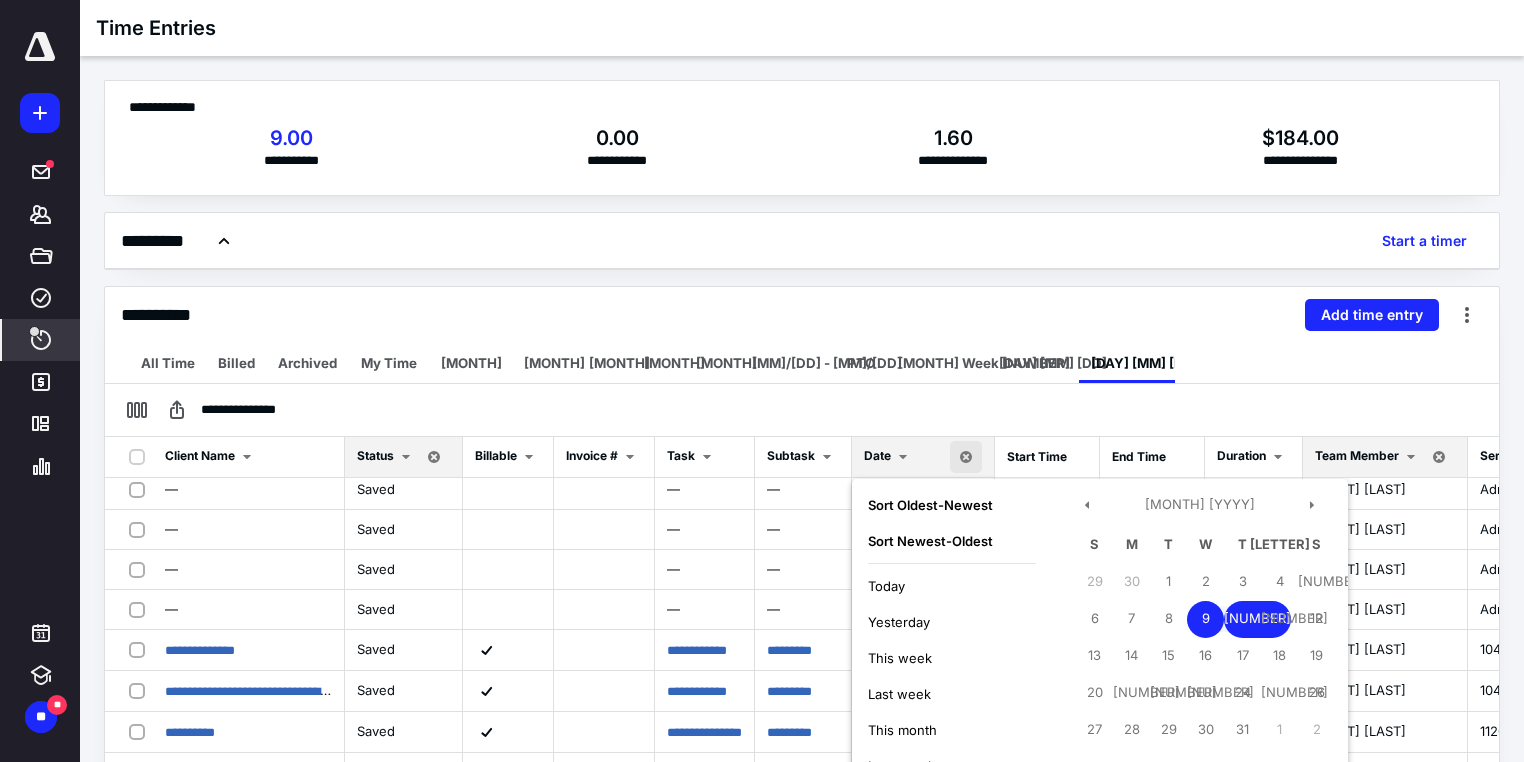 click on "9" at bounding box center (1205, 619) 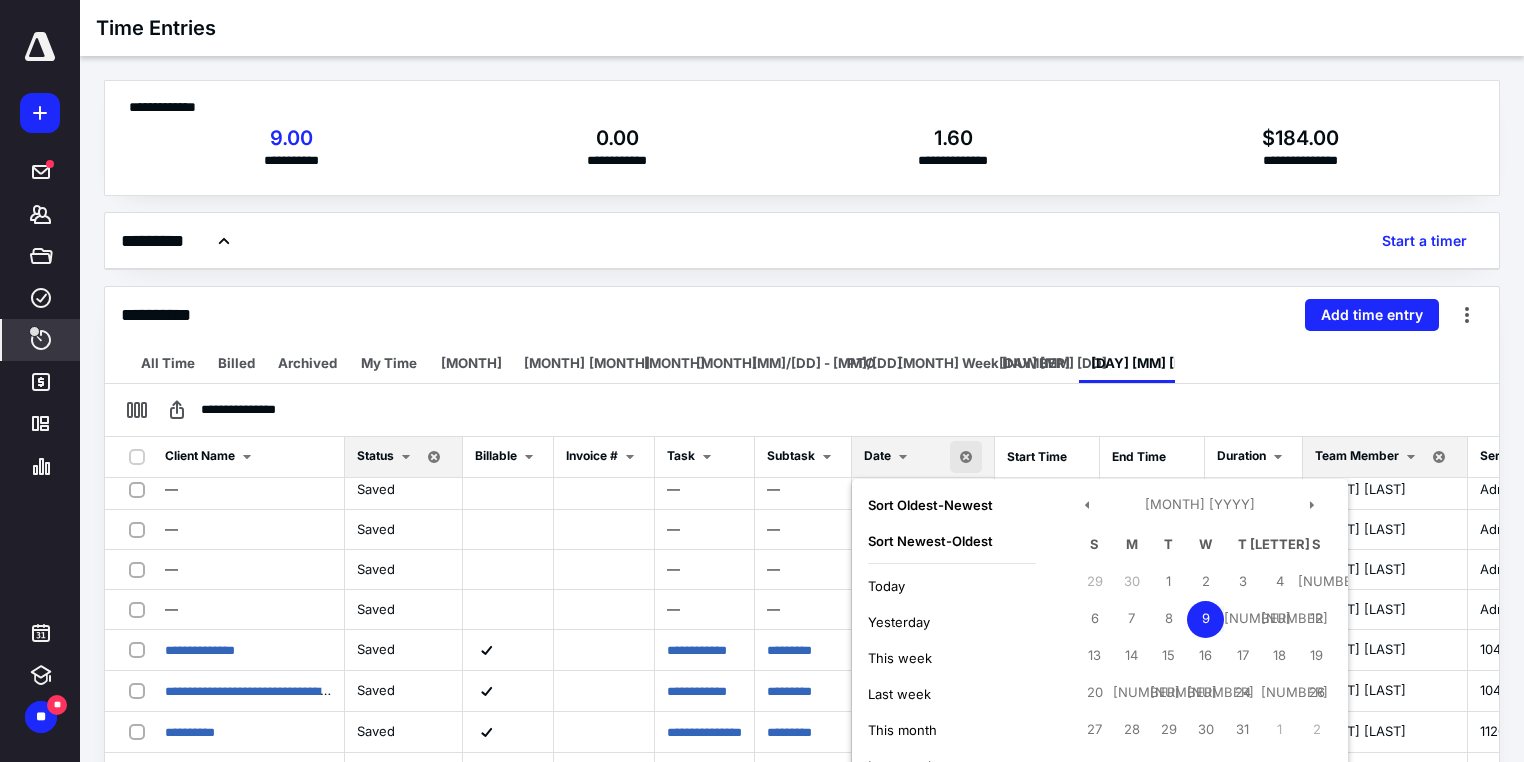 scroll, scrollTop: 228, scrollLeft: 0, axis: vertical 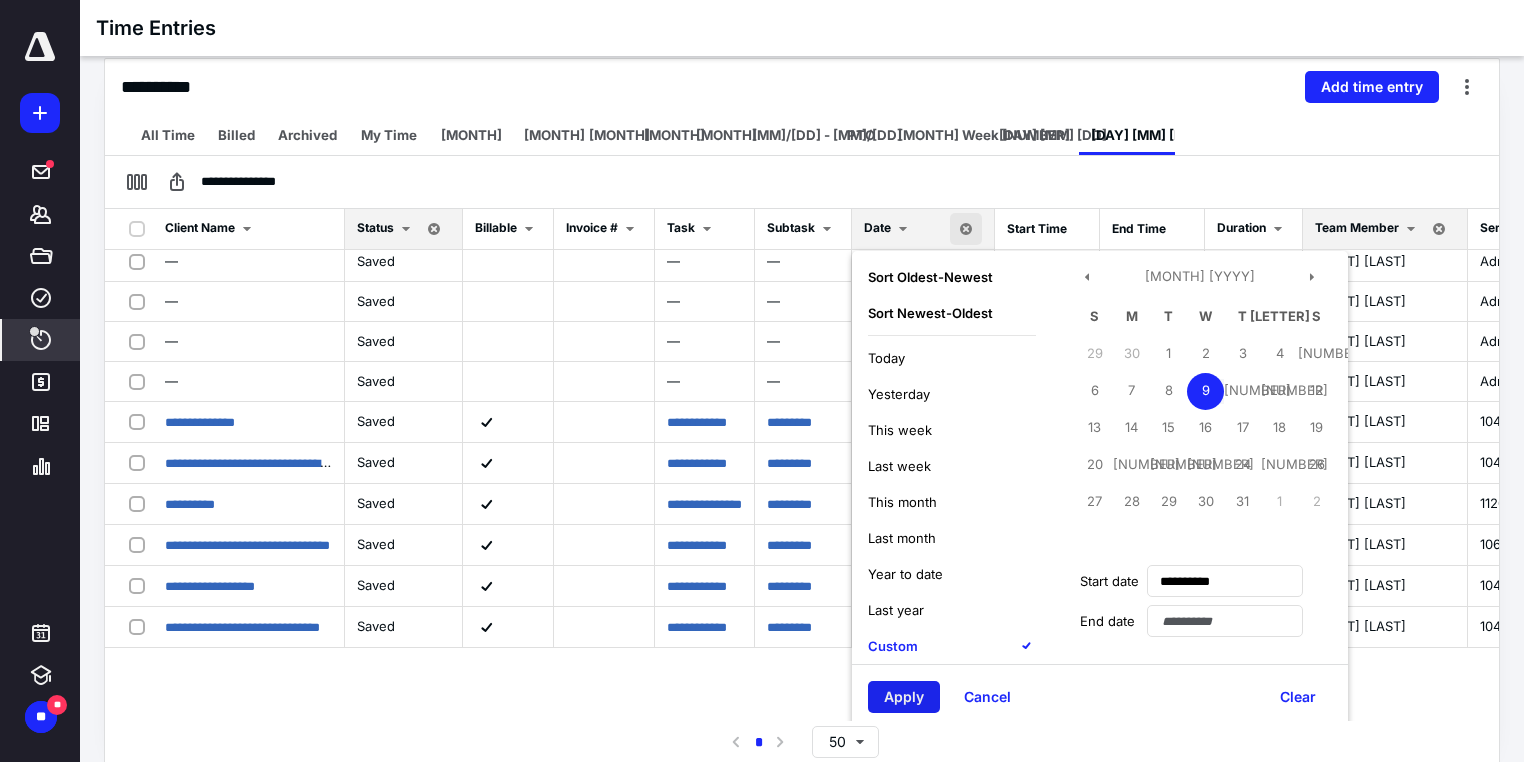 click on "Apply" at bounding box center (904, 697) 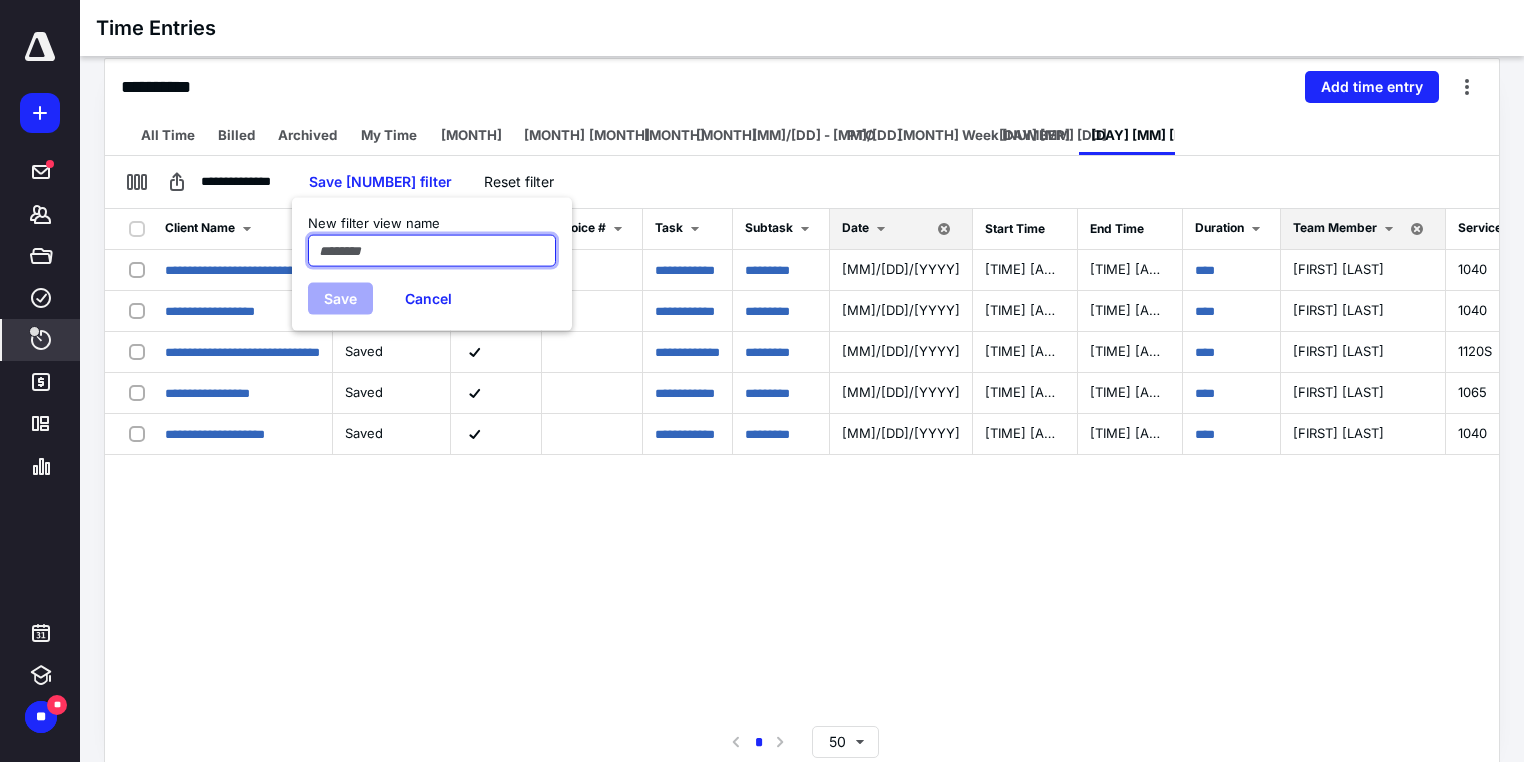 click at bounding box center (432, 250) 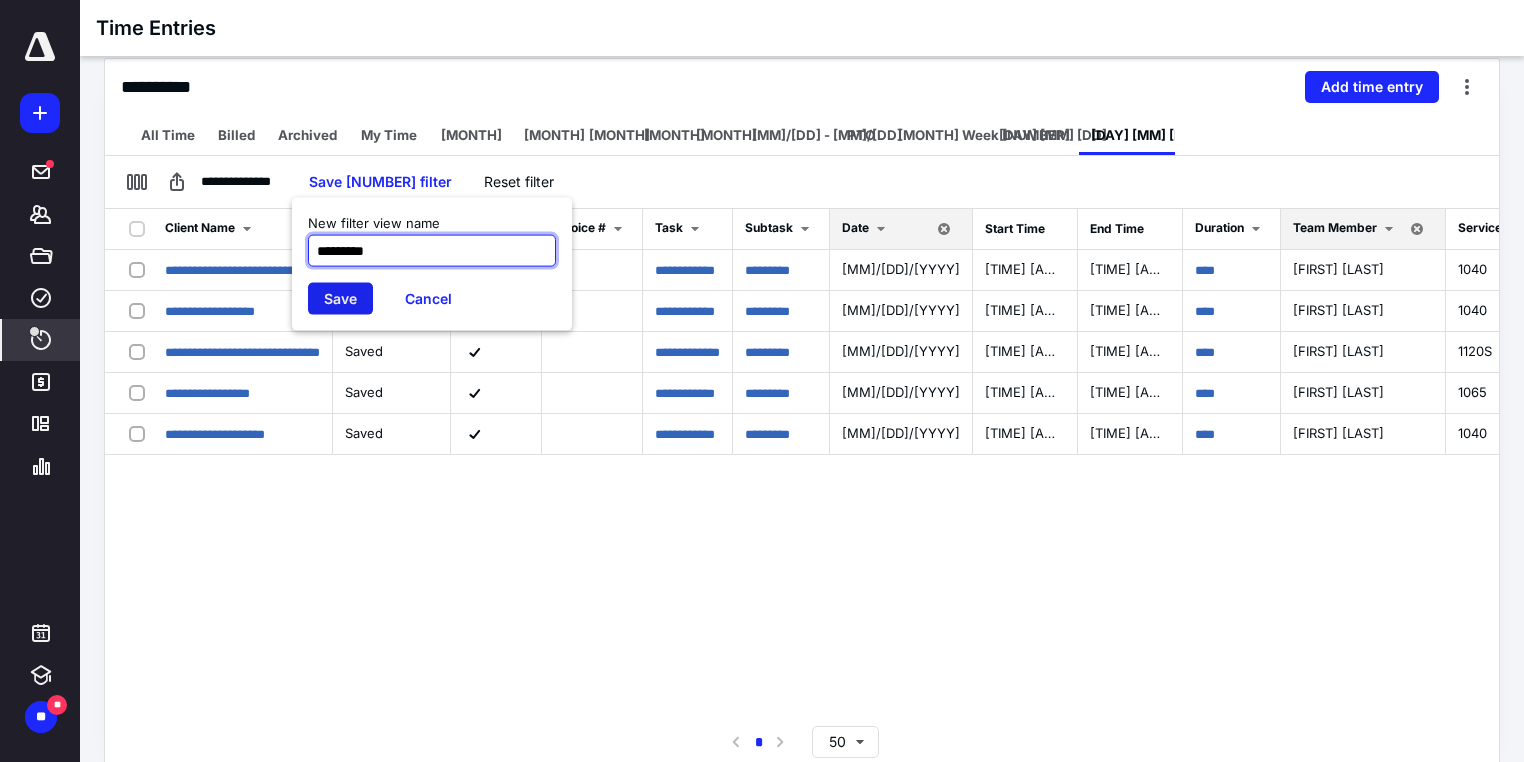 type on "*********" 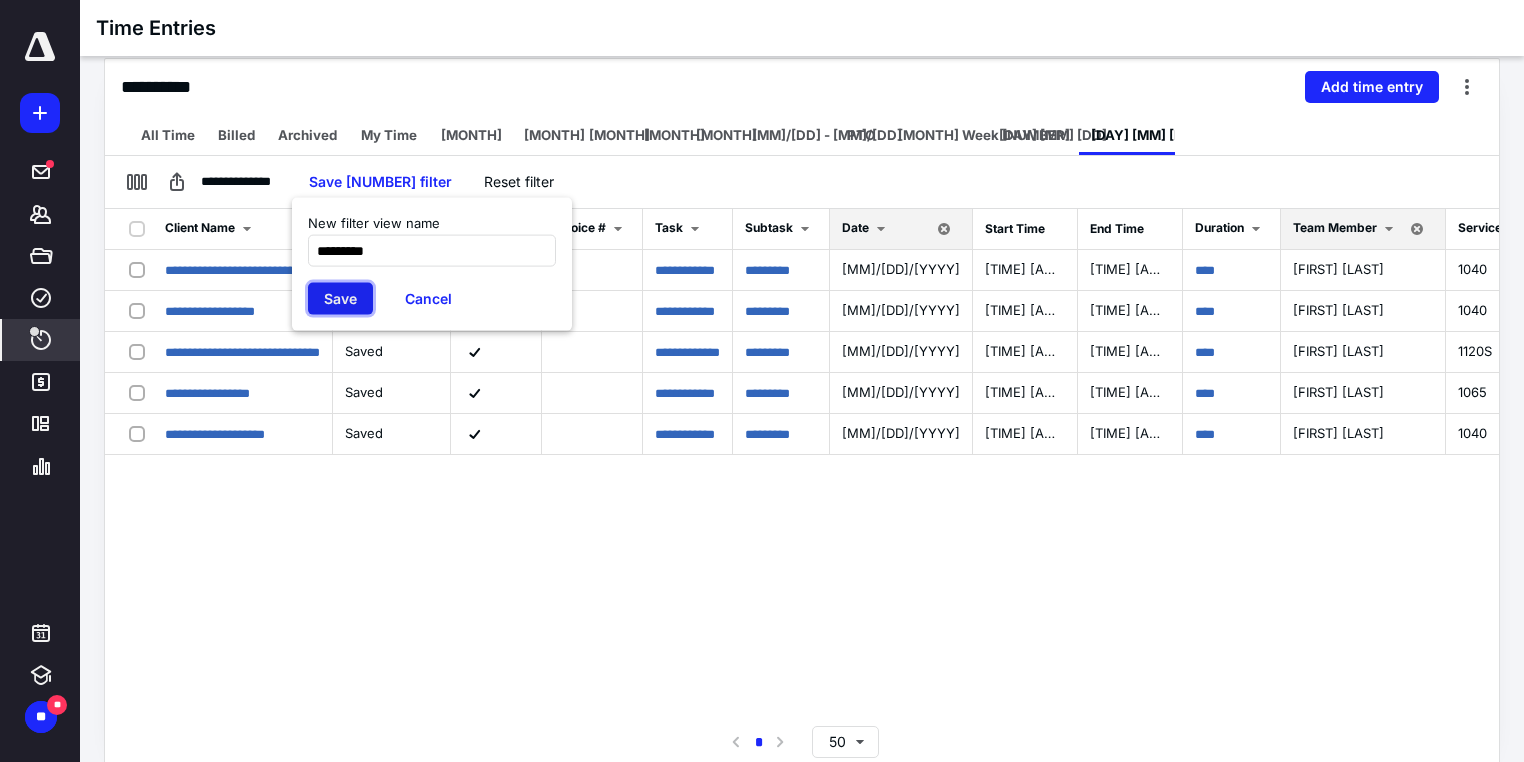 click on "Save" at bounding box center [340, 298] 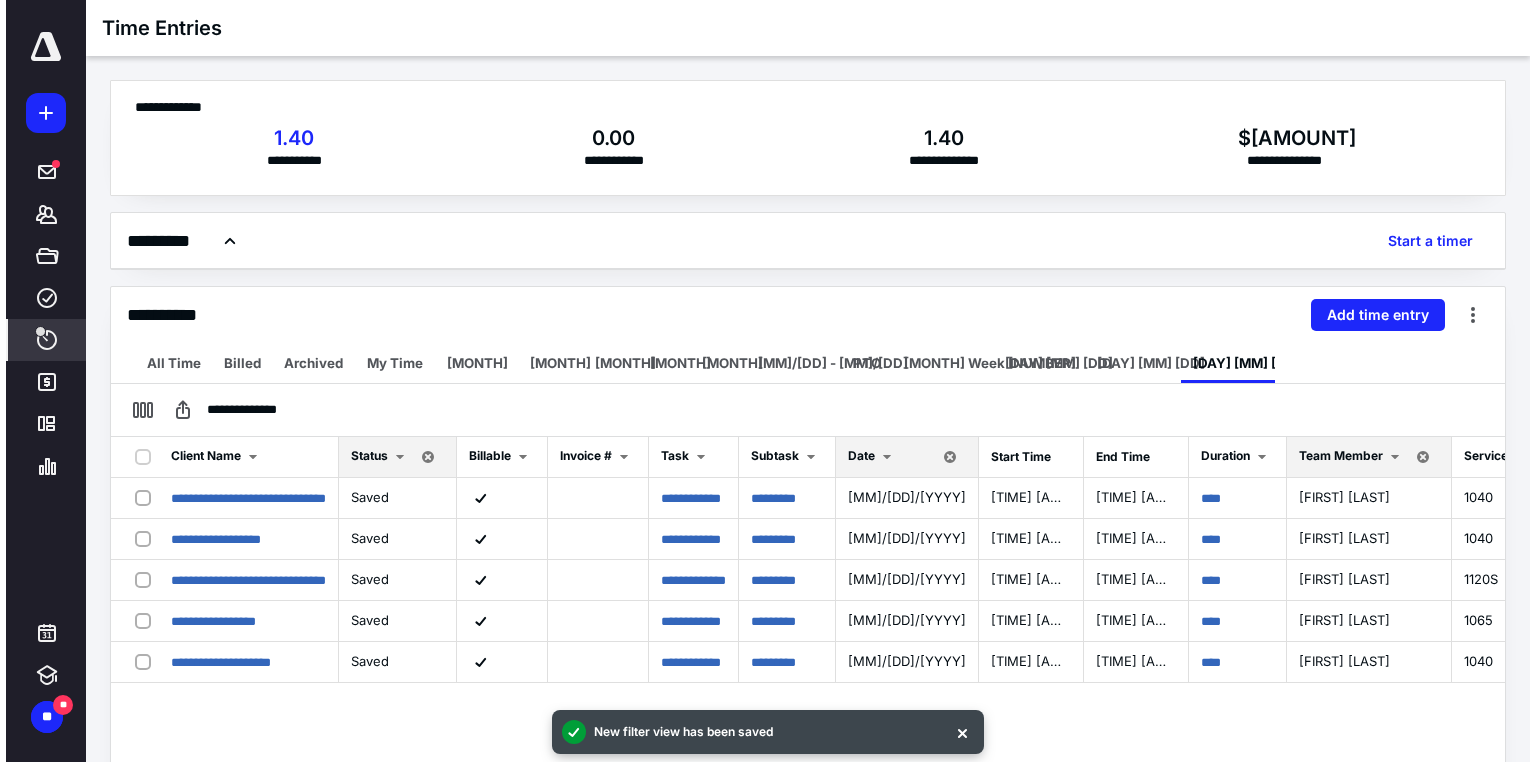 scroll, scrollTop: 228, scrollLeft: 0, axis: vertical 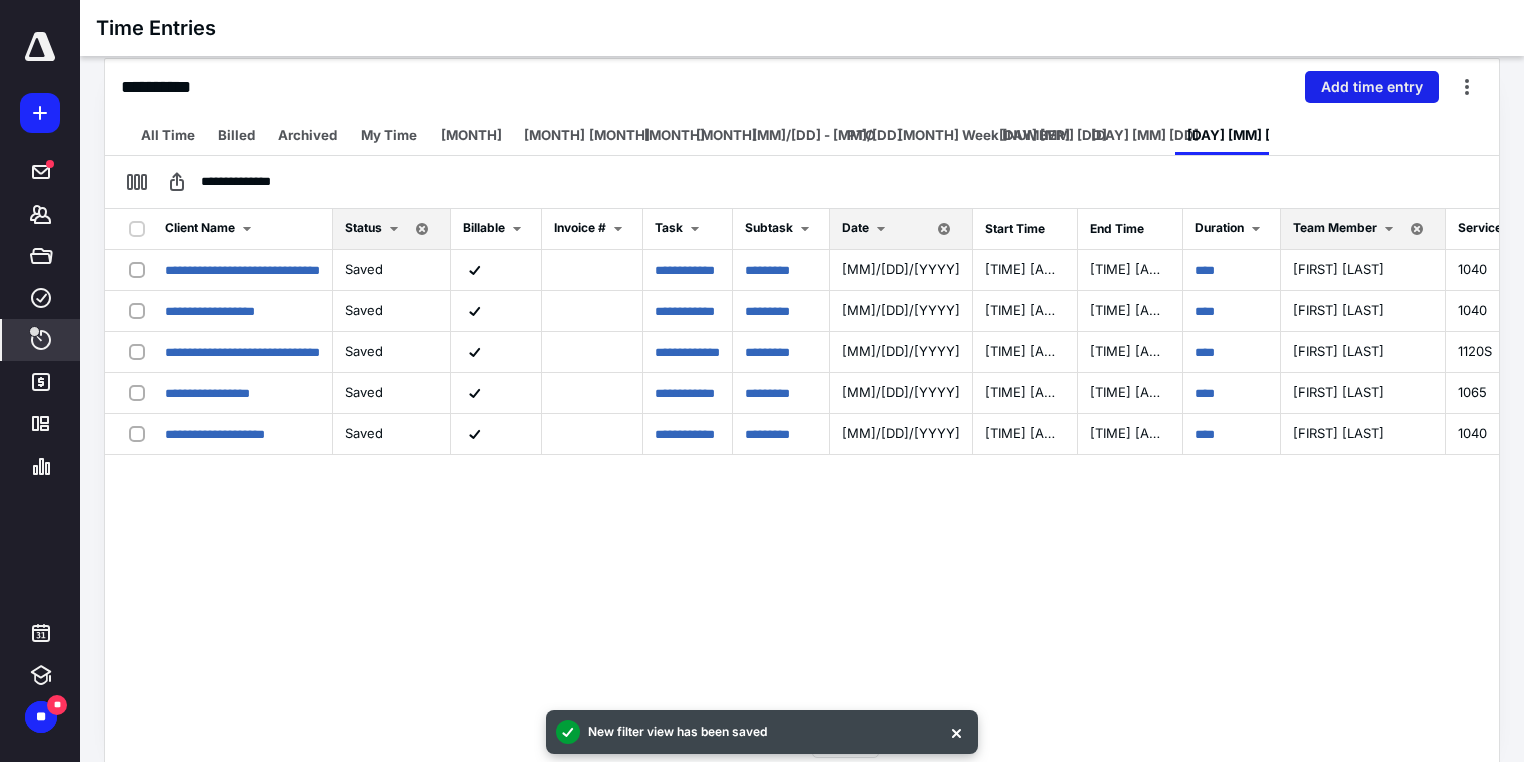 click on "Add time entry" at bounding box center [1372, 87] 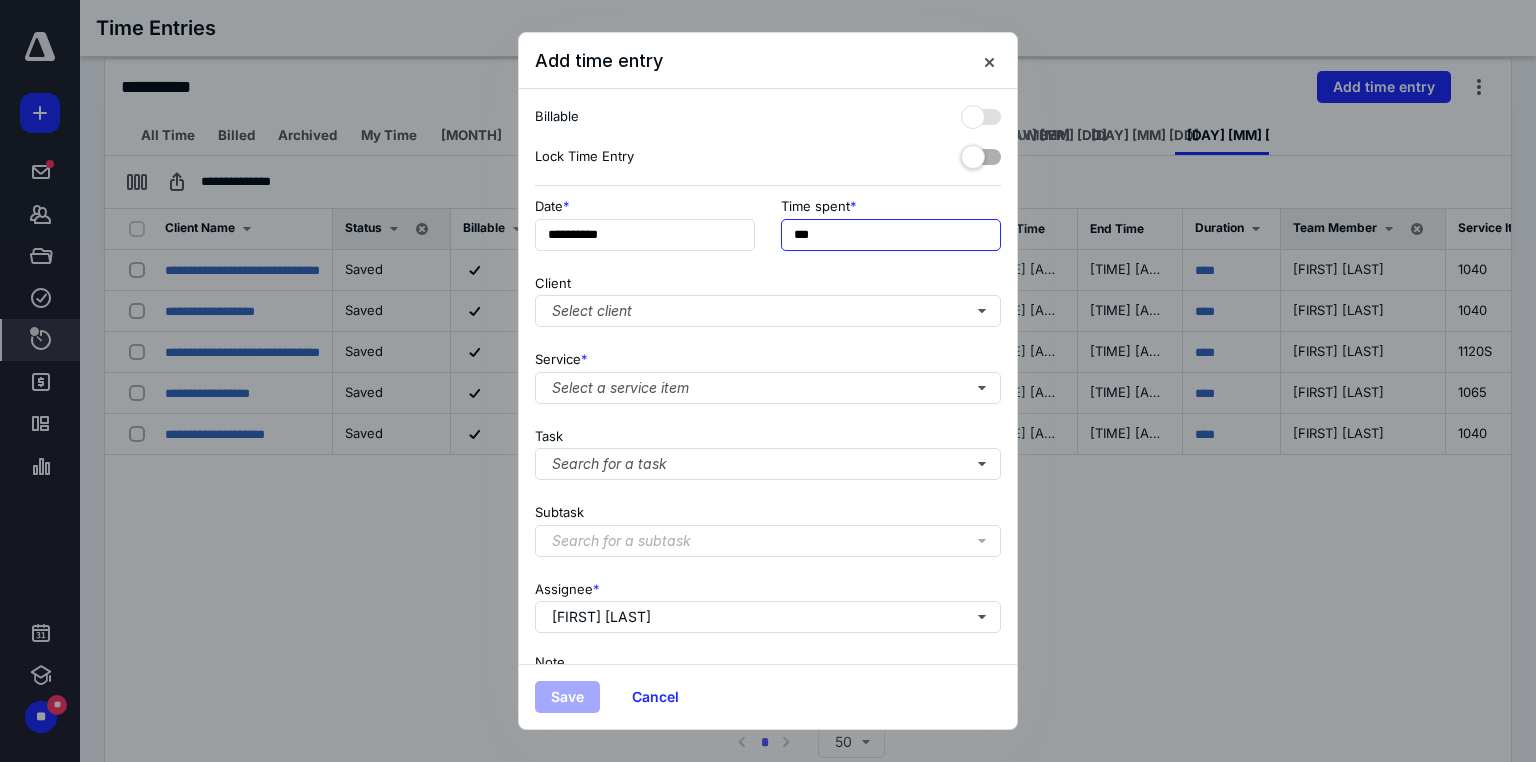 drag, startPoint x: 848, startPoint y: 246, endPoint x: 774, endPoint y: 252, distance: 74.24284 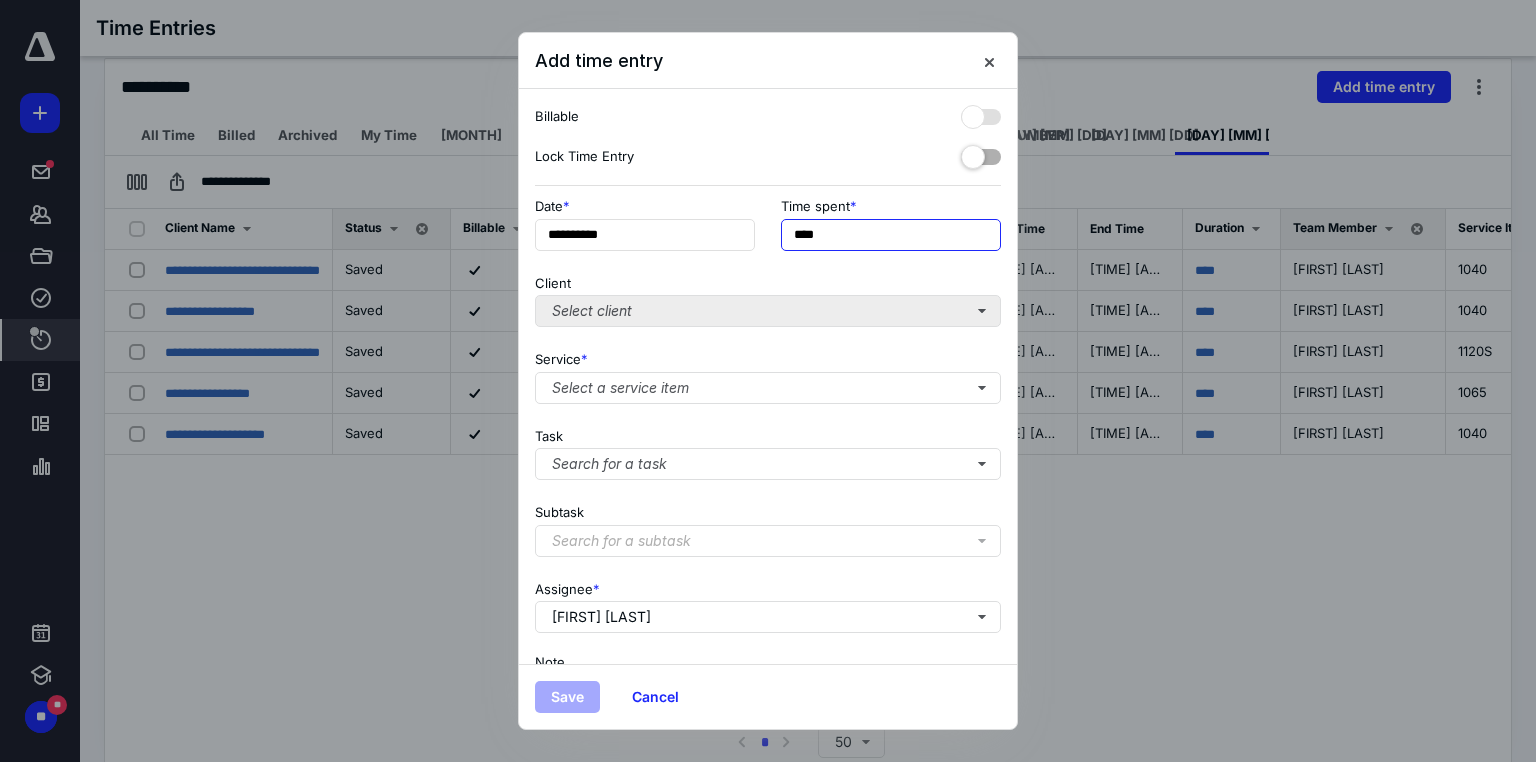 type on "*****" 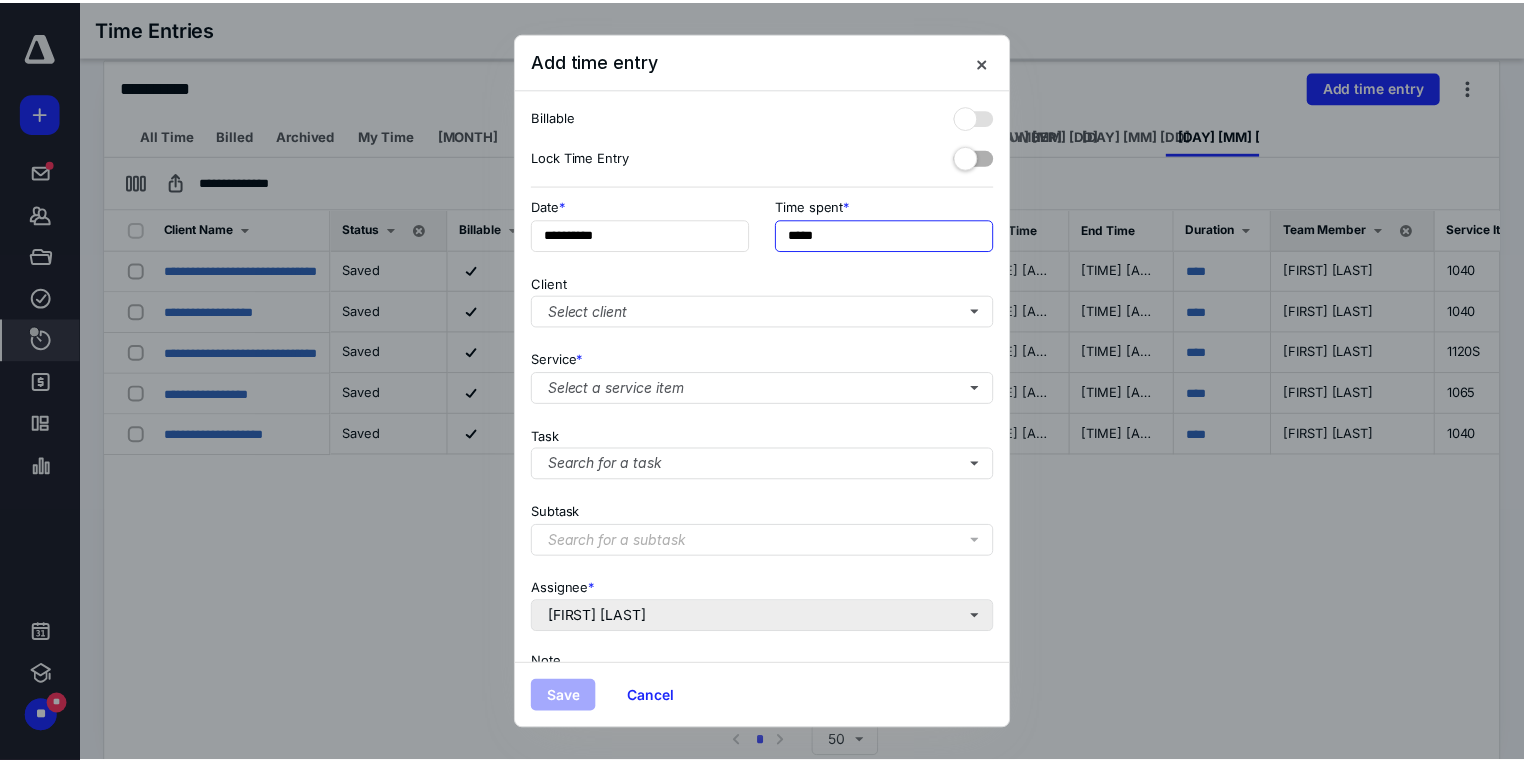 scroll, scrollTop: 159, scrollLeft: 0, axis: vertical 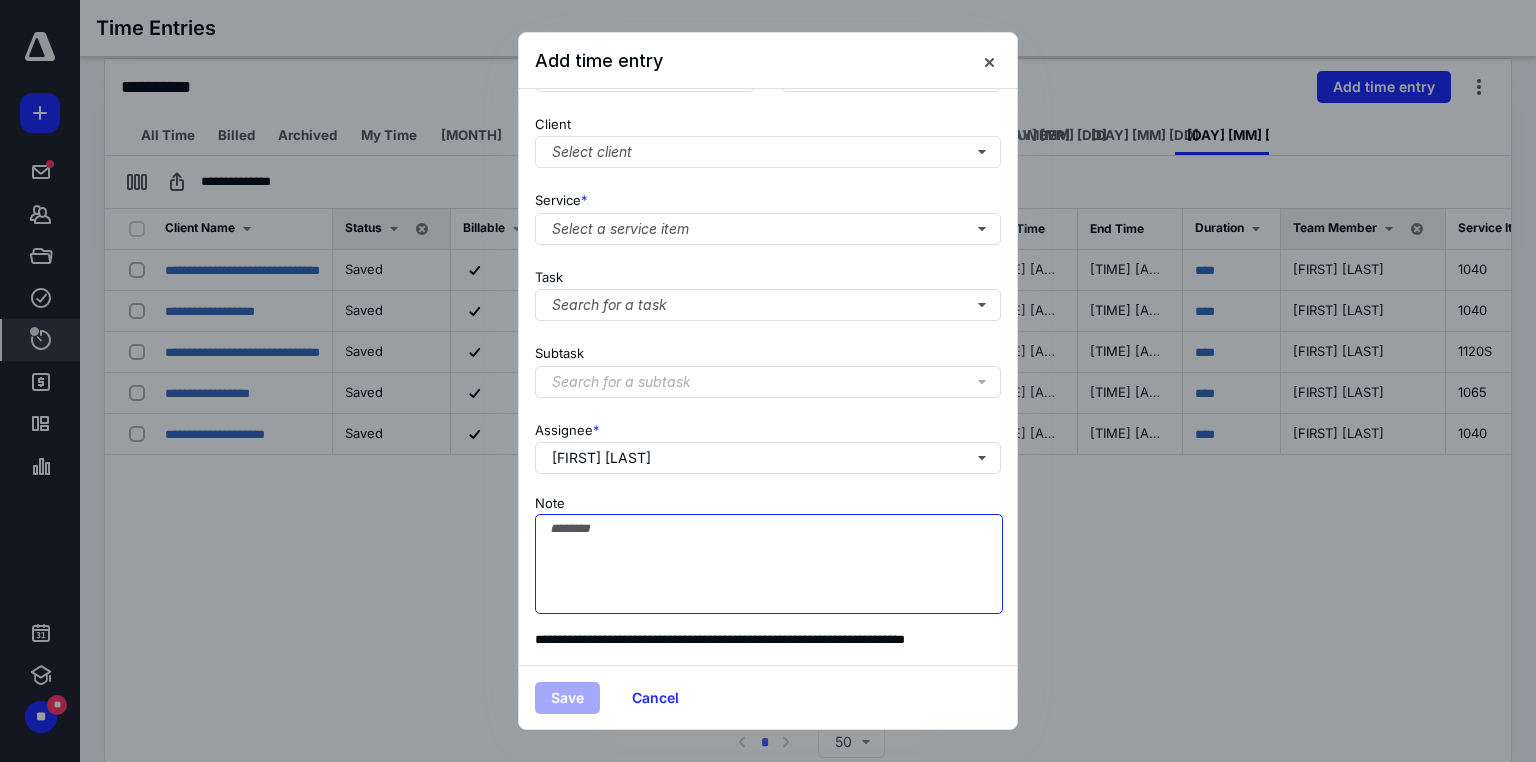 click on "Note" at bounding box center [769, 564] 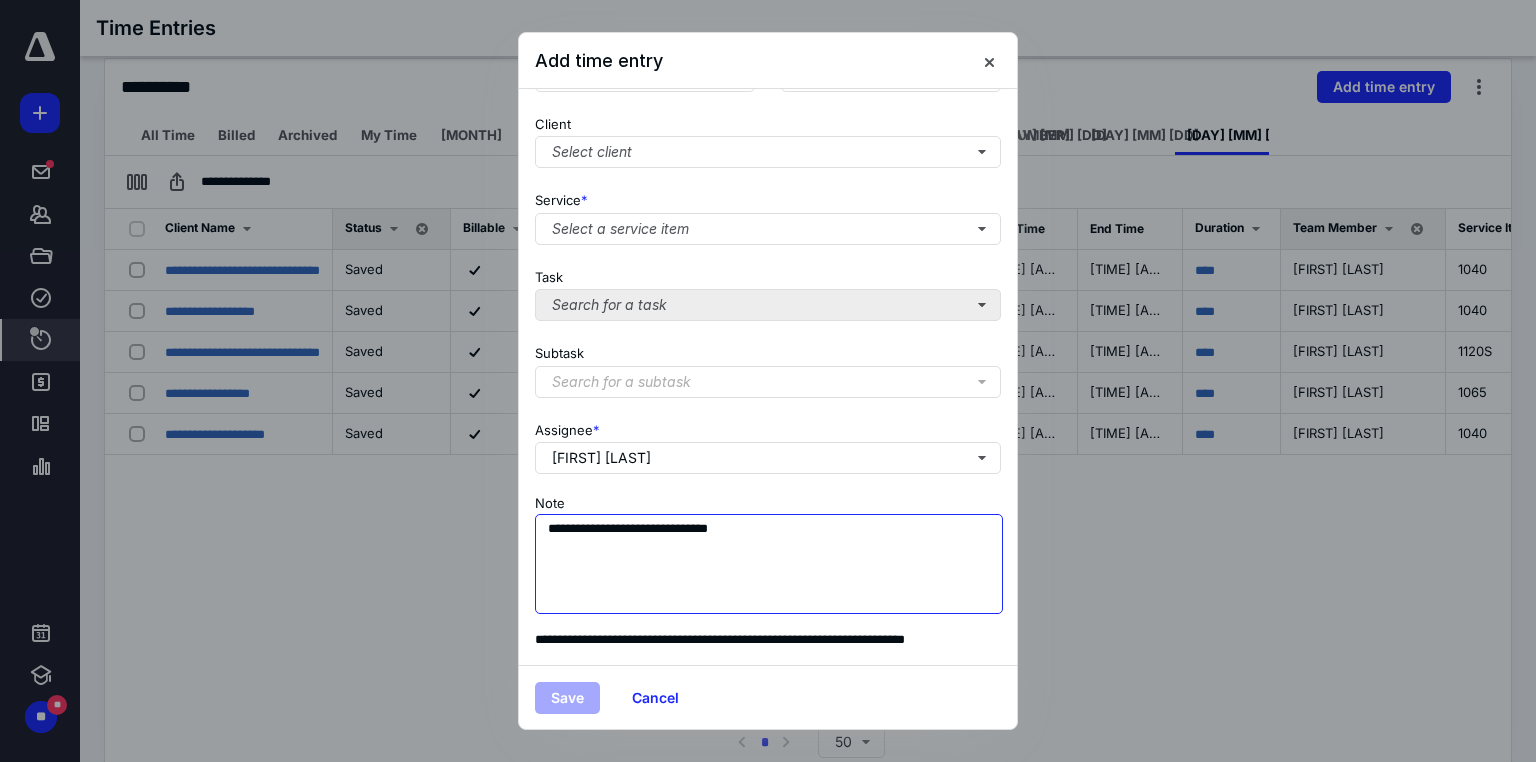 type on "**********" 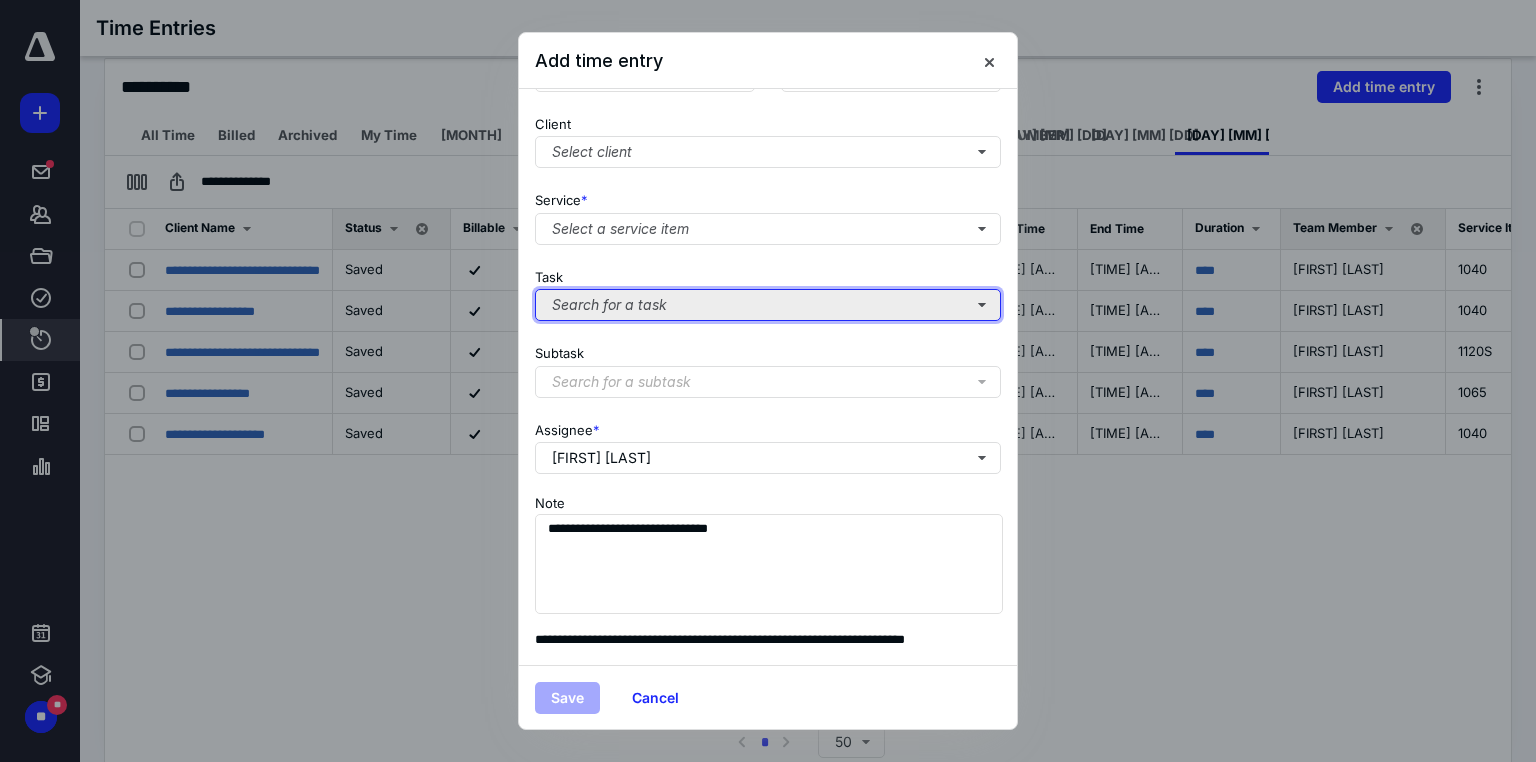 click on "Search for a task" at bounding box center (768, 152) 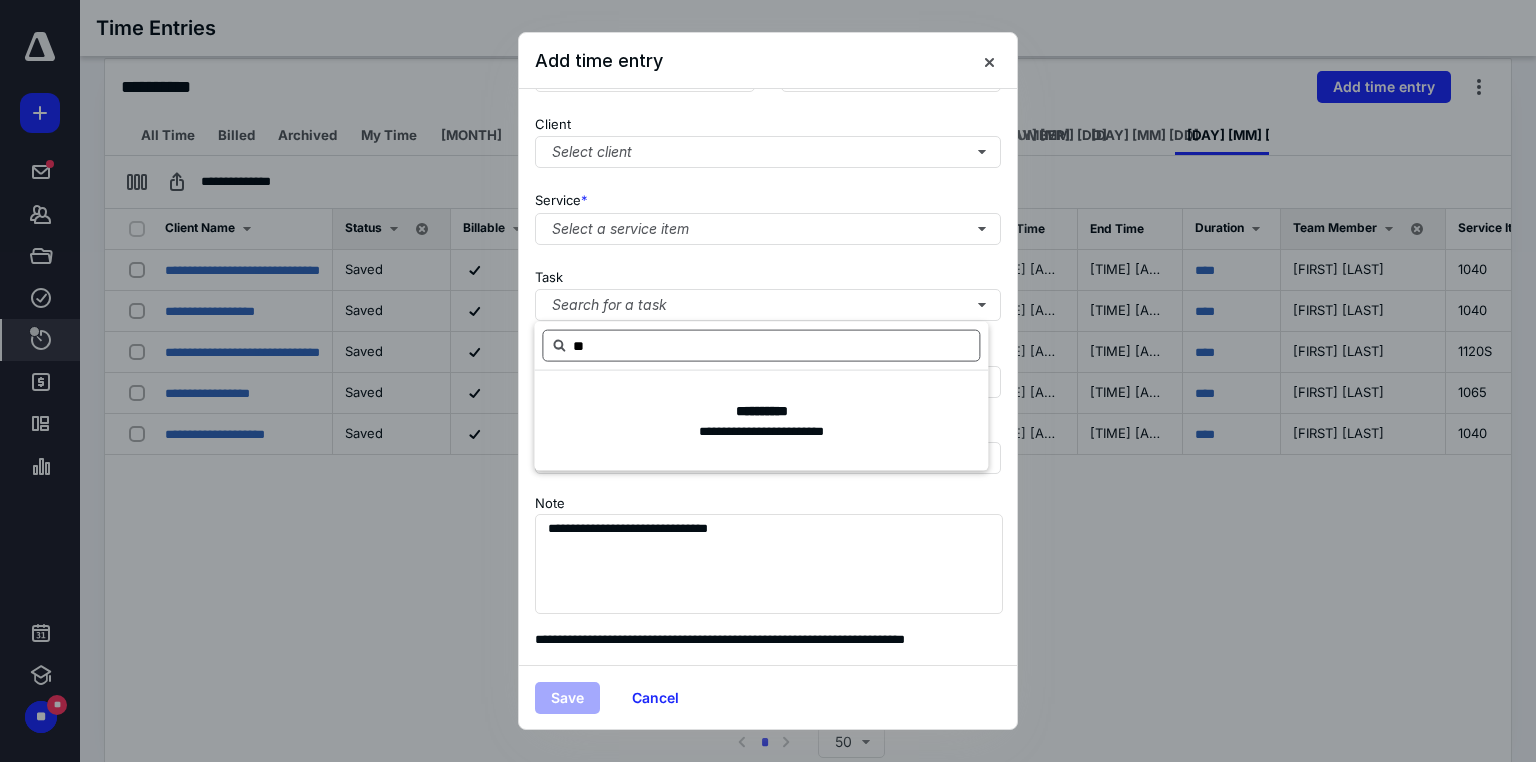 click on "**" at bounding box center [761, 346] 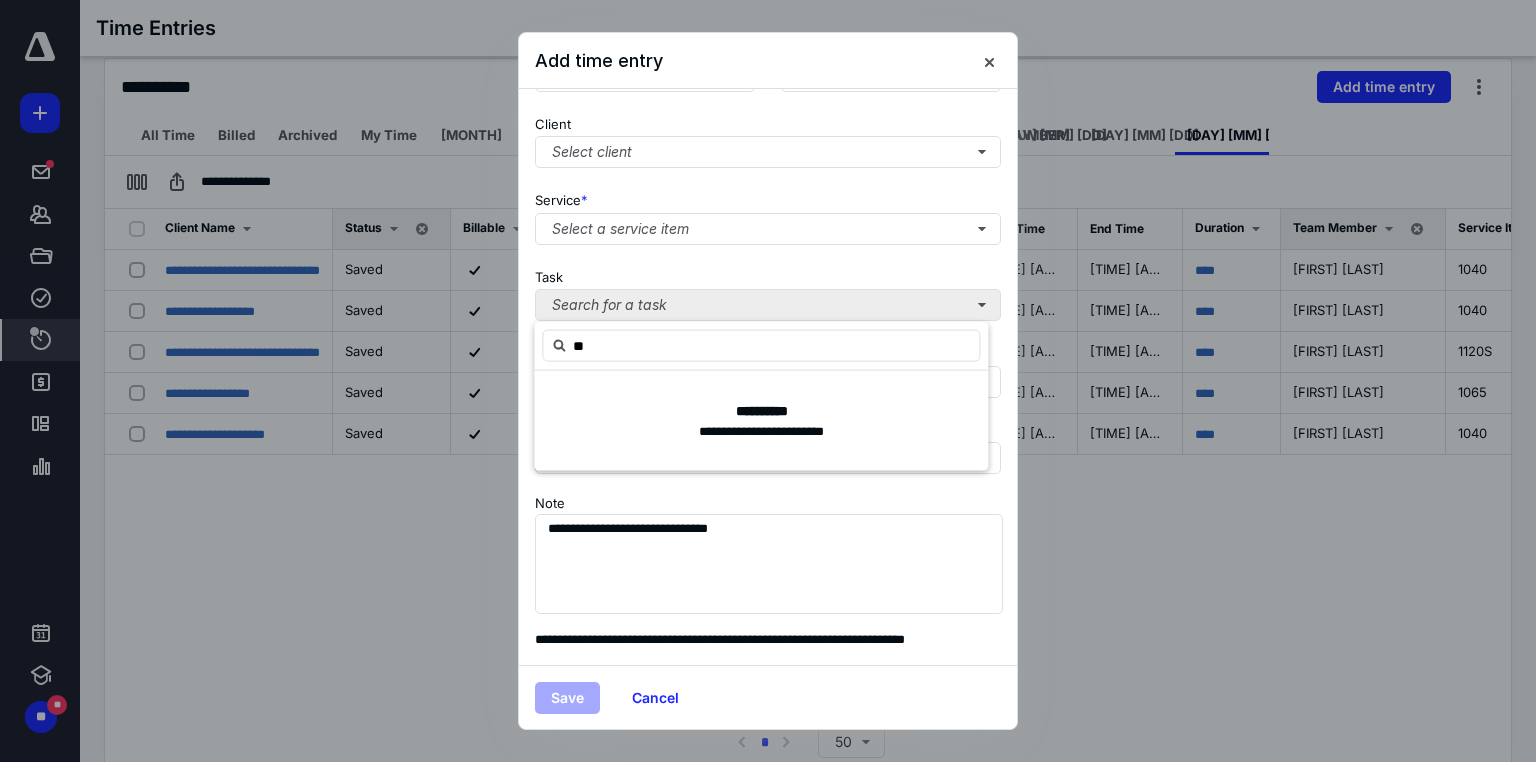 type on "**" 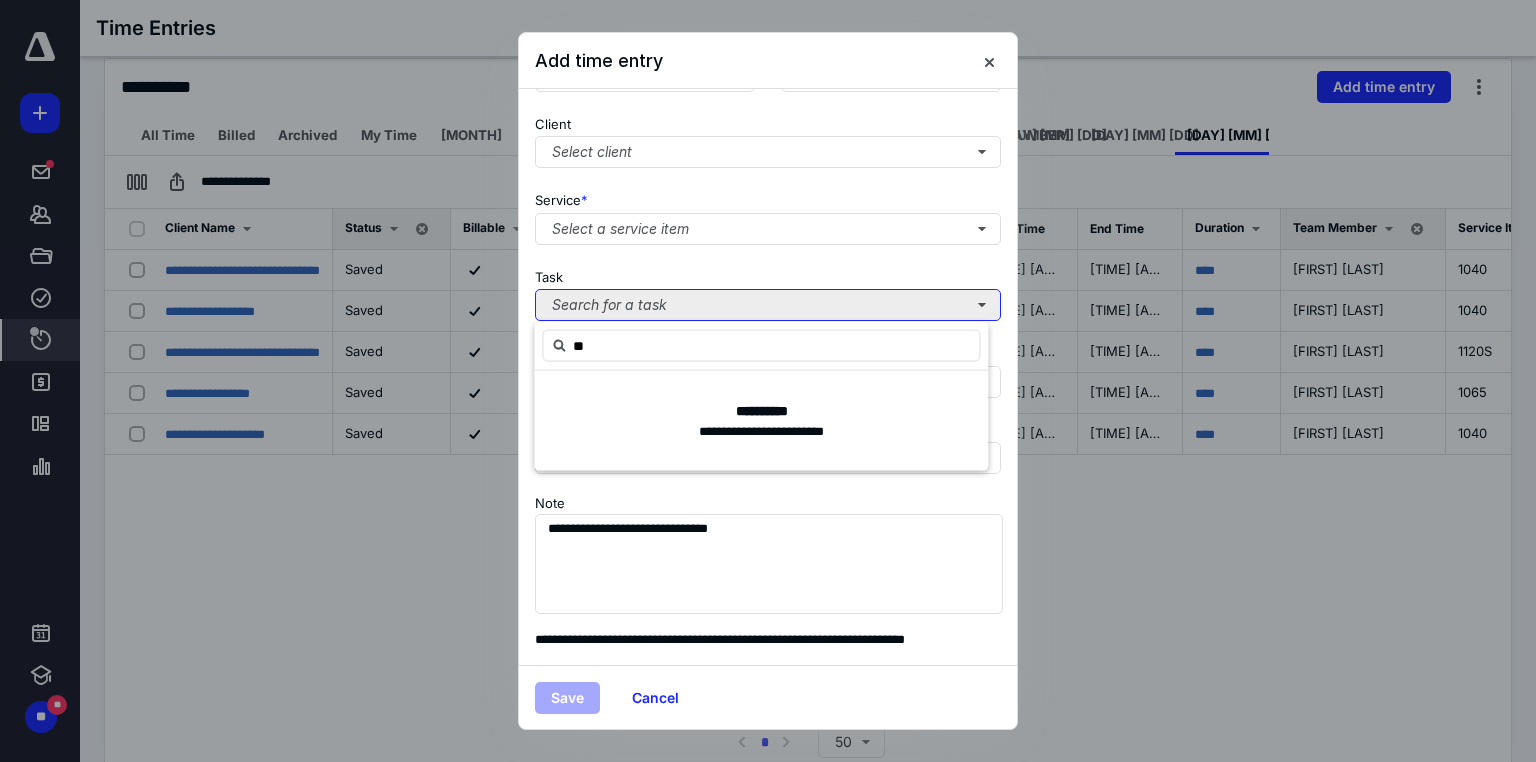 click on "Search for a task" at bounding box center [768, 152] 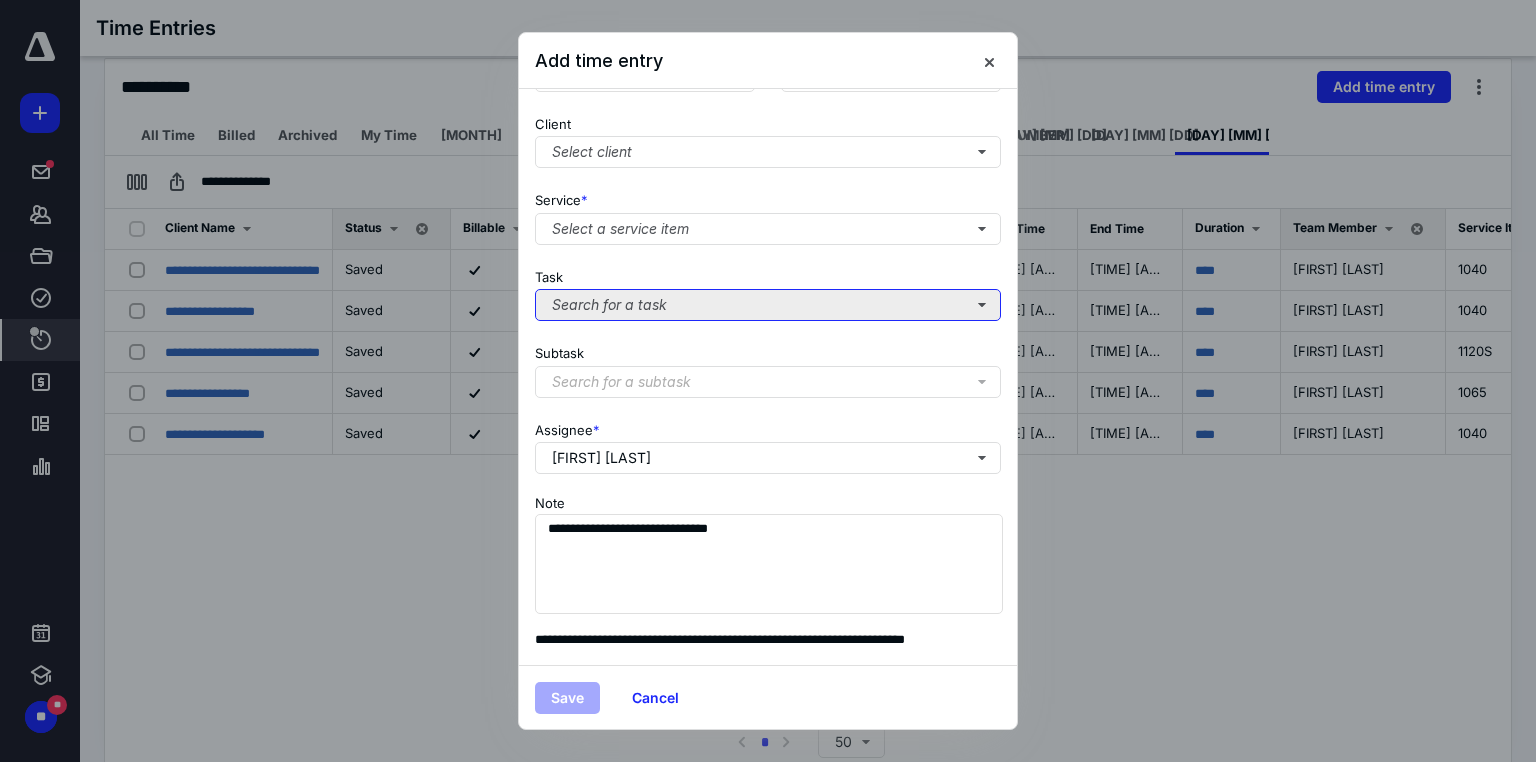 type 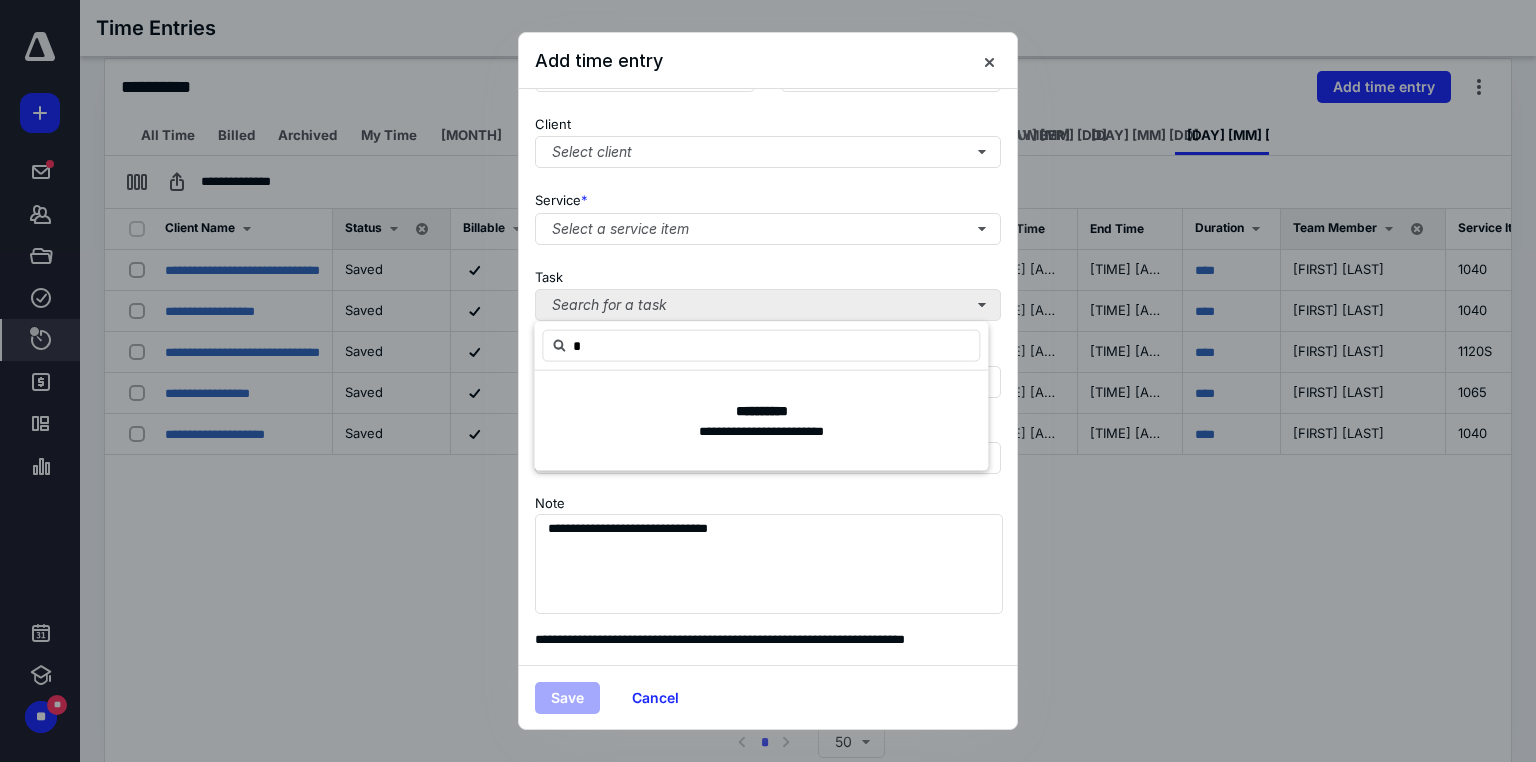 type on "*" 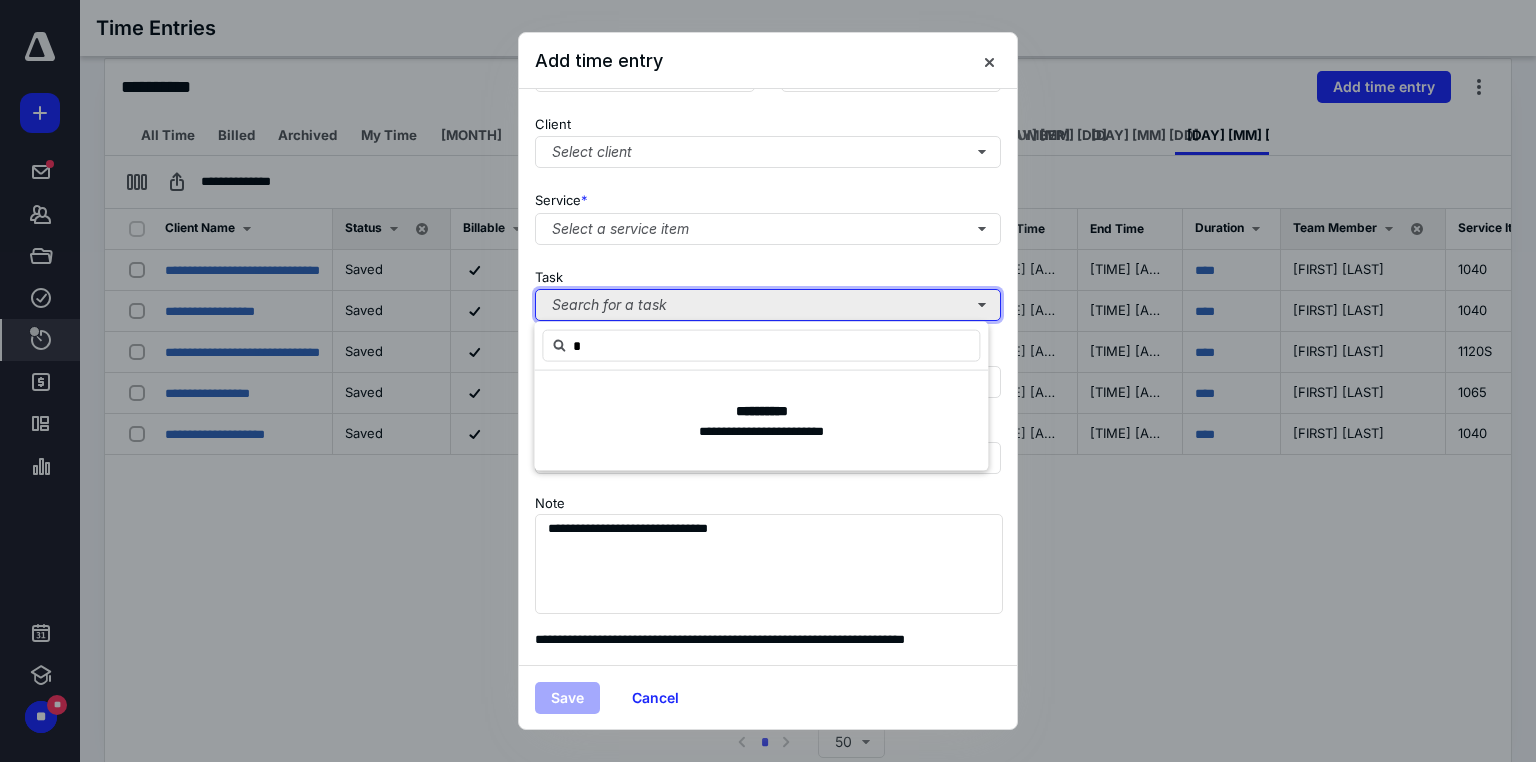 click on "Search for a task" at bounding box center [768, 152] 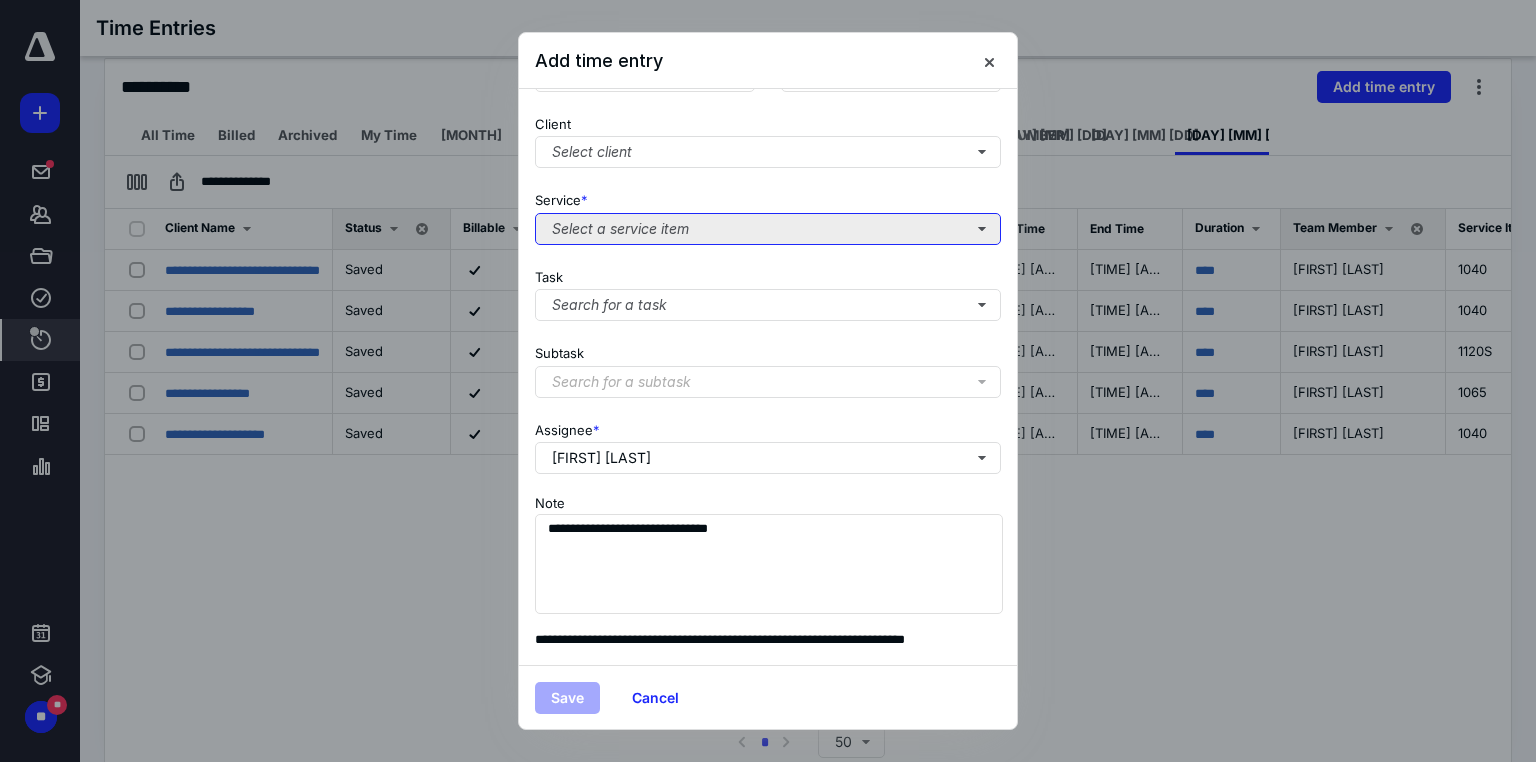 click on "Select a service item" at bounding box center [768, 229] 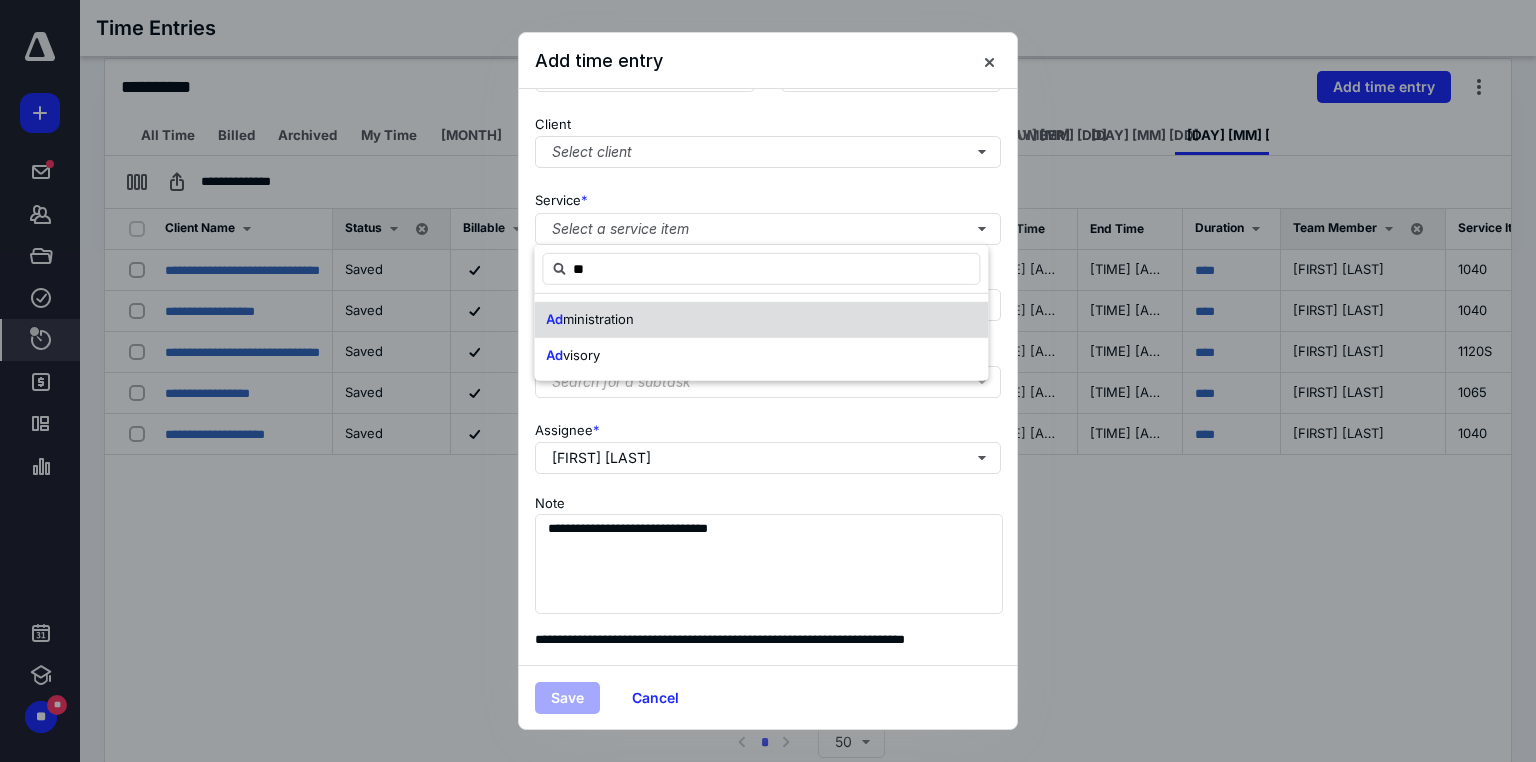 click on "ministration" at bounding box center [598, 319] 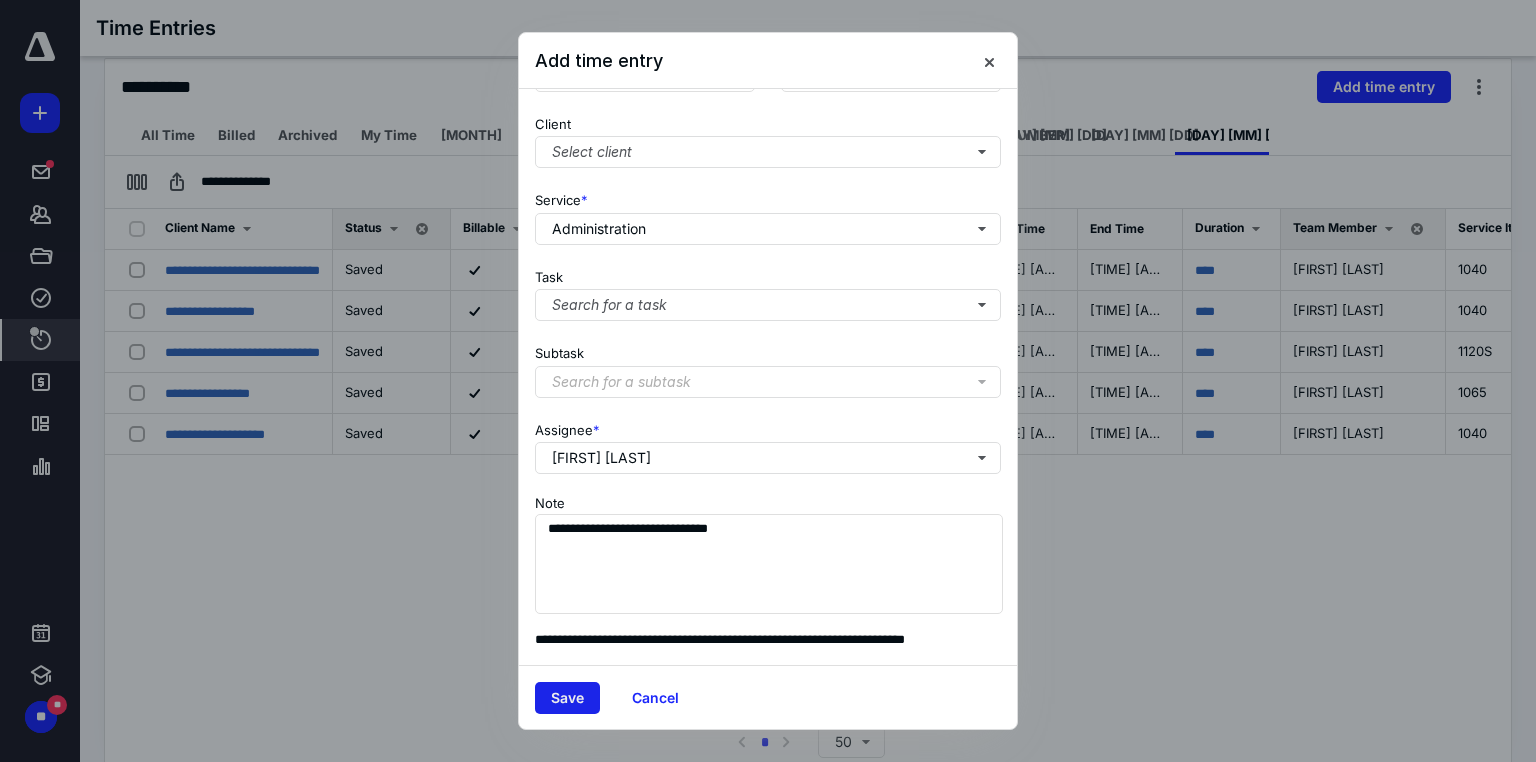 click on "Save" at bounding box center (567, 698) 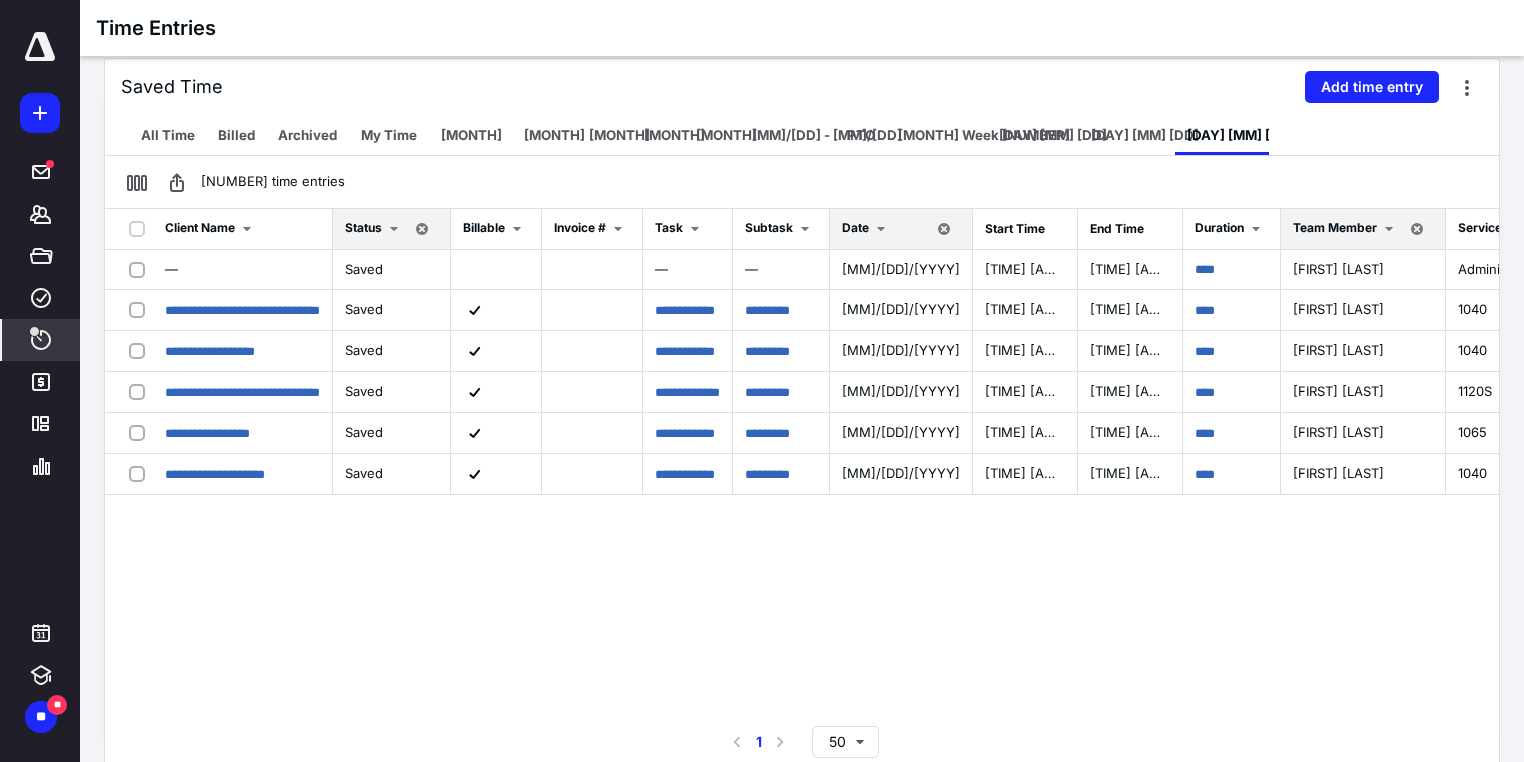scroll, scrollTop: 0, scrollLeft: 0, axis: both 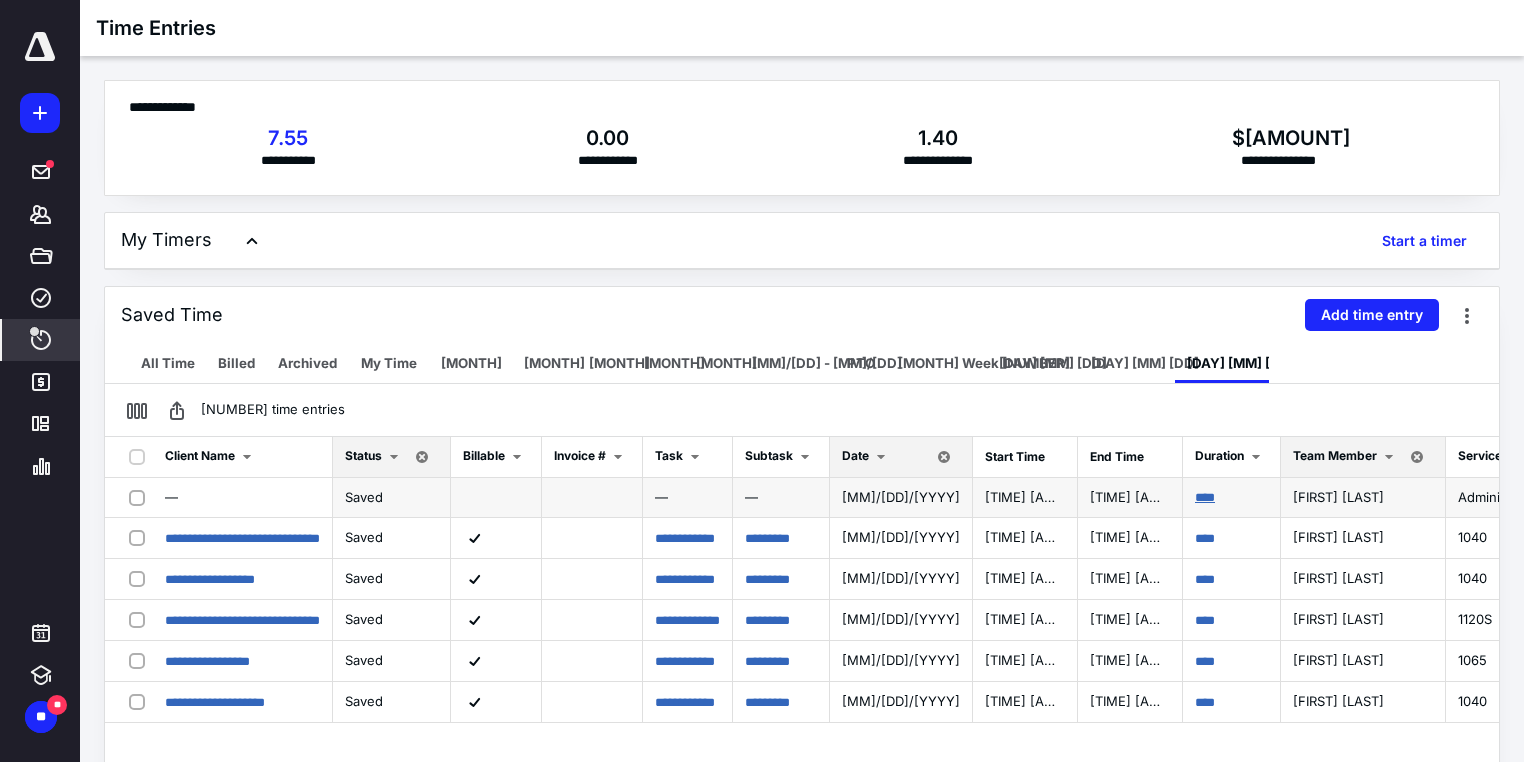 click on "****" at bounding box center [1205, 497] 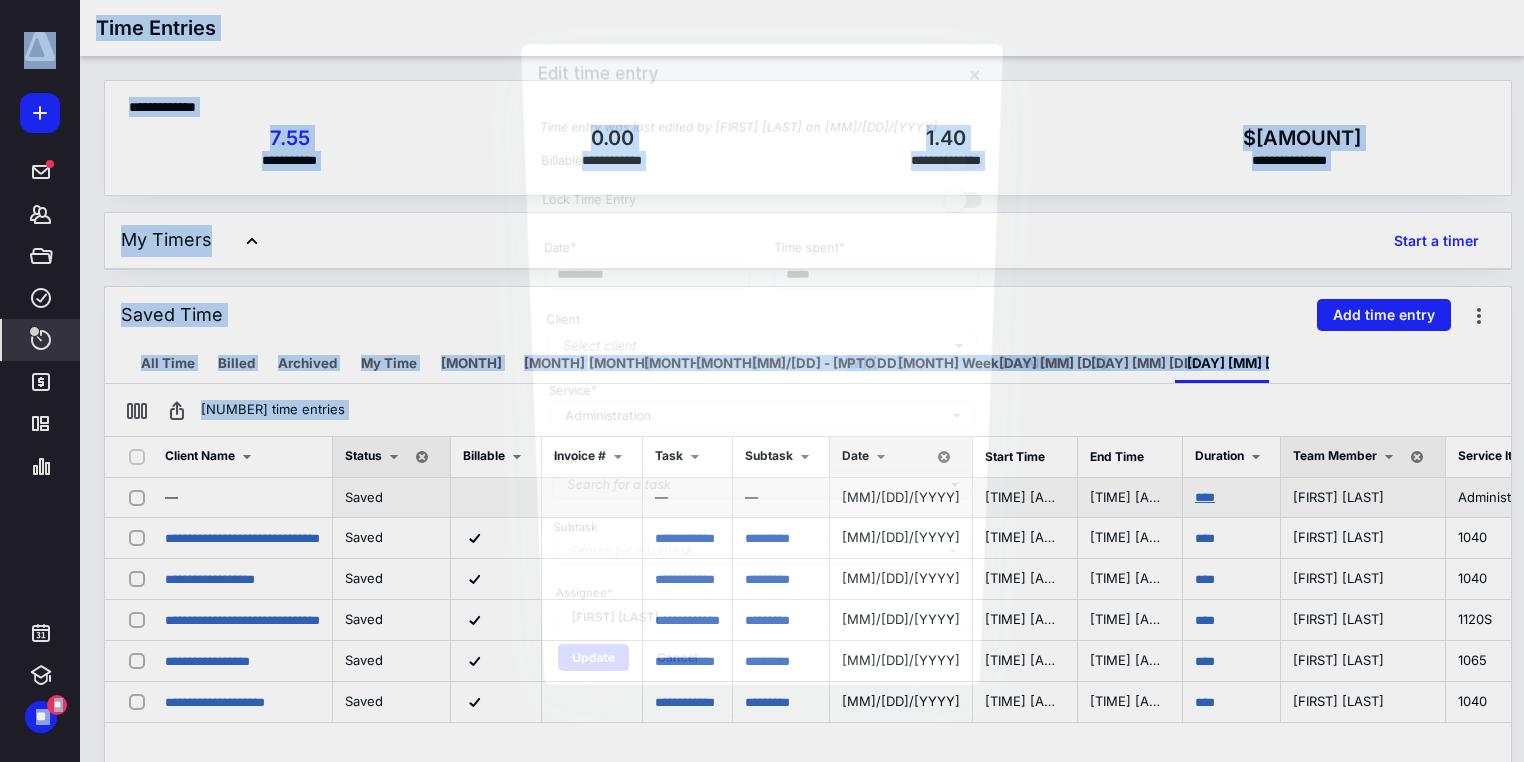 click at bounding box center [762, 381] 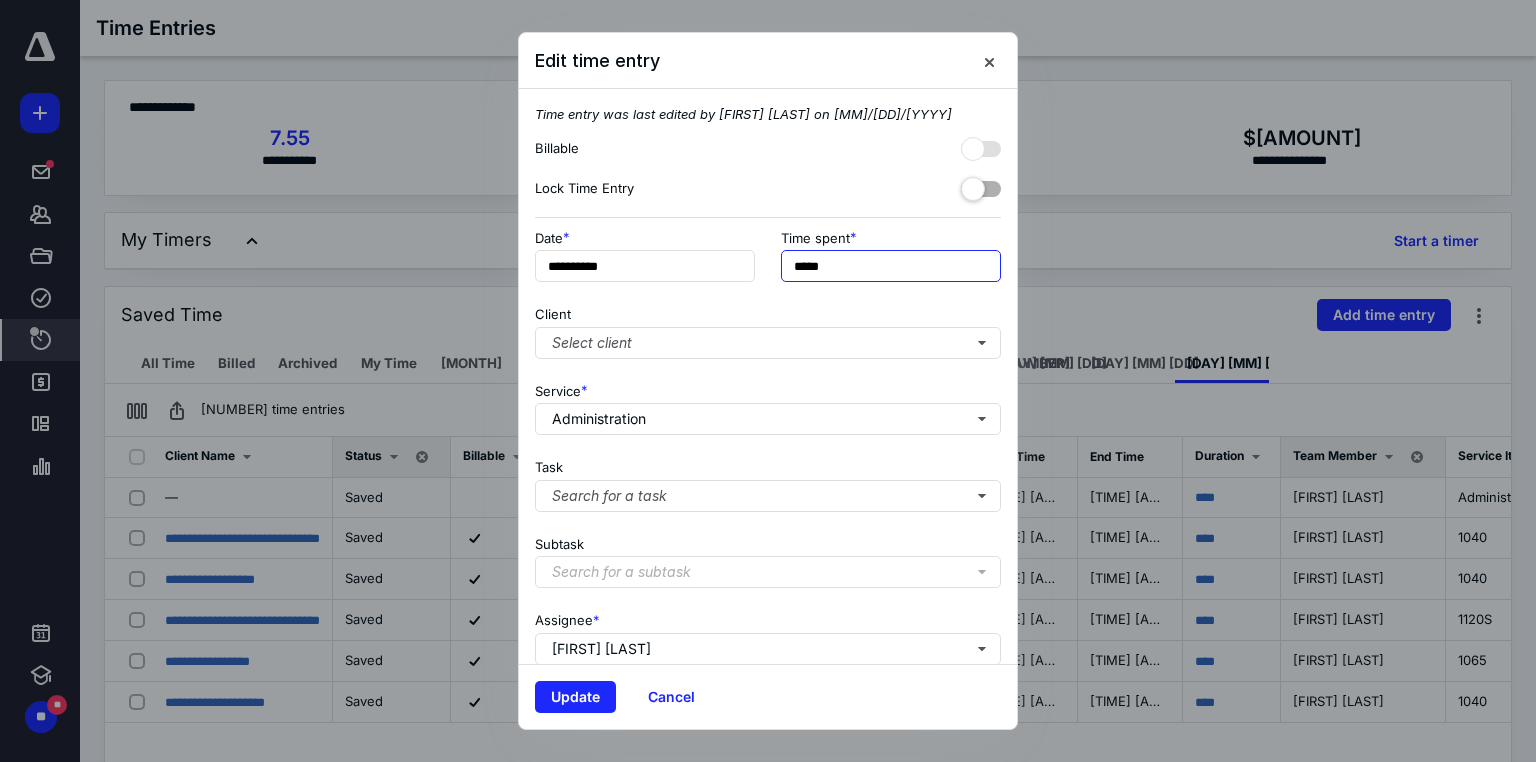 drag, startPoint x: 838, startPoint y: 273, endPoint x: 812, endPoint y: 268, distance: 26.476404 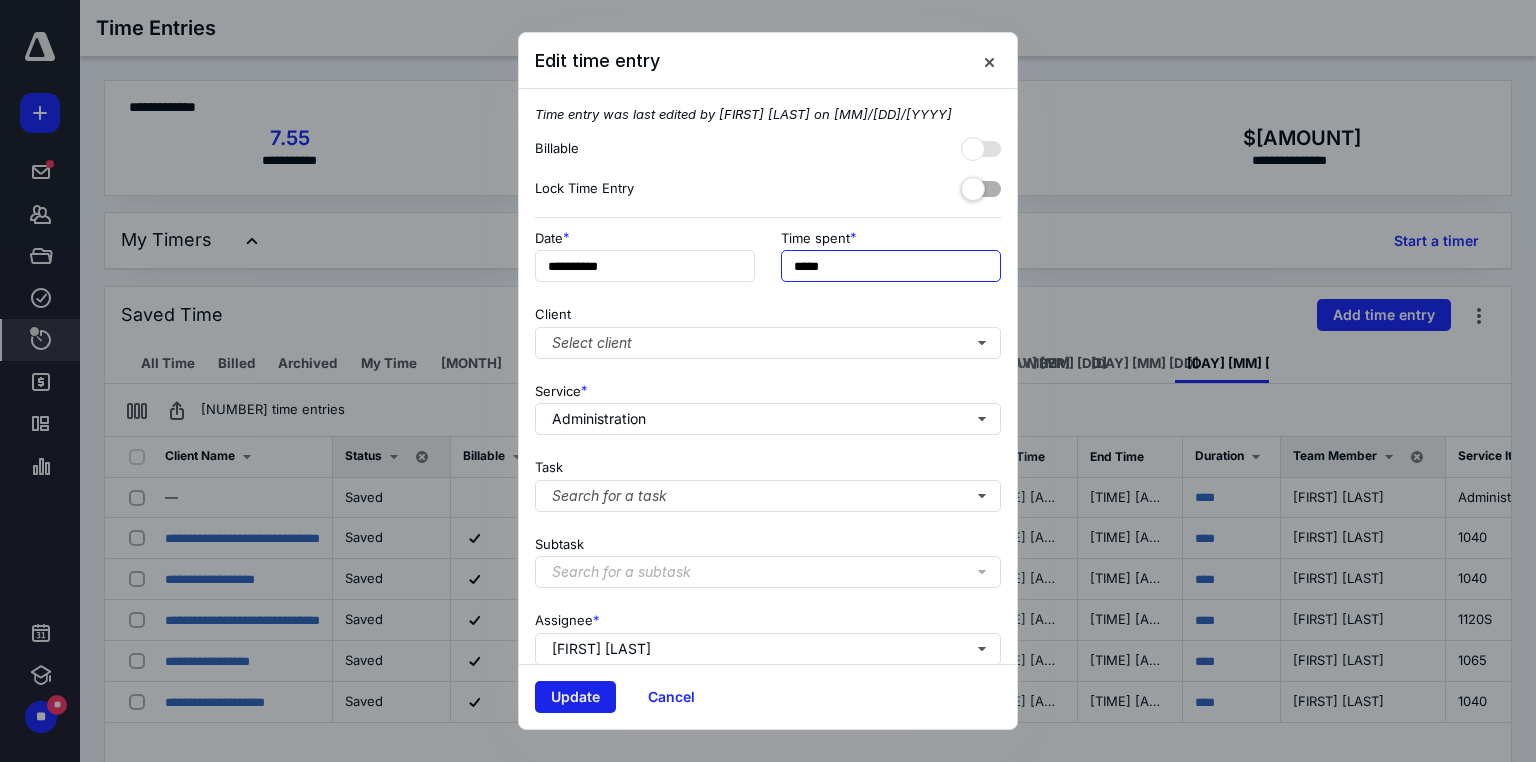 type on "*****" 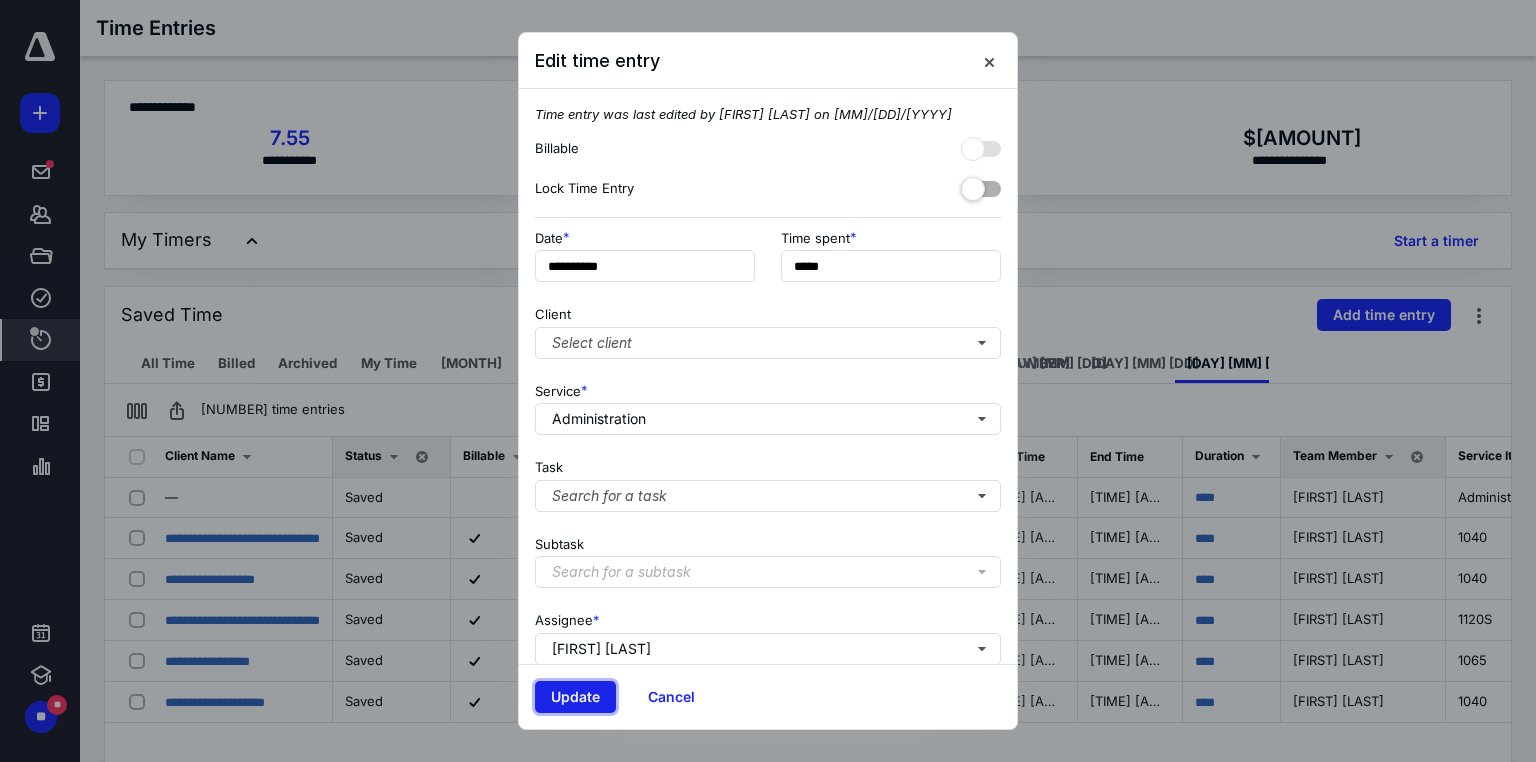 click on "Update" at bounding box center [575, 697] 